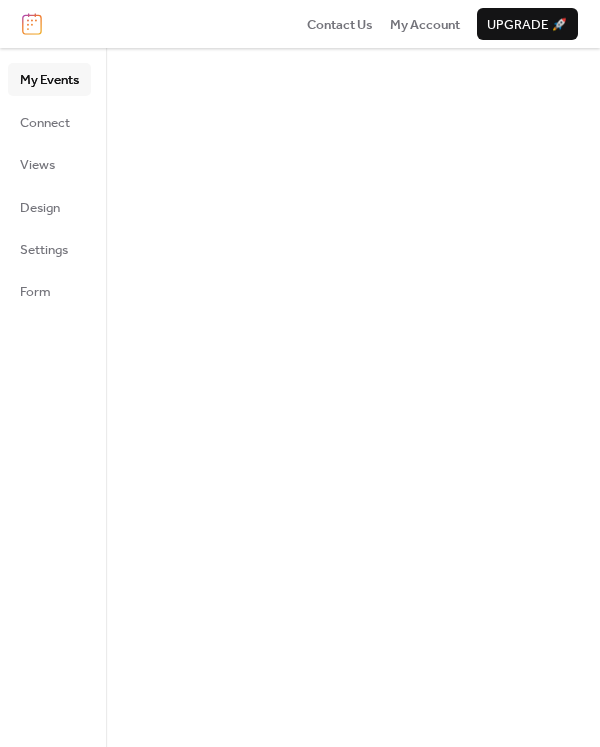 scroll, scrollTop: 0, scrollLeft: 0, axis: both 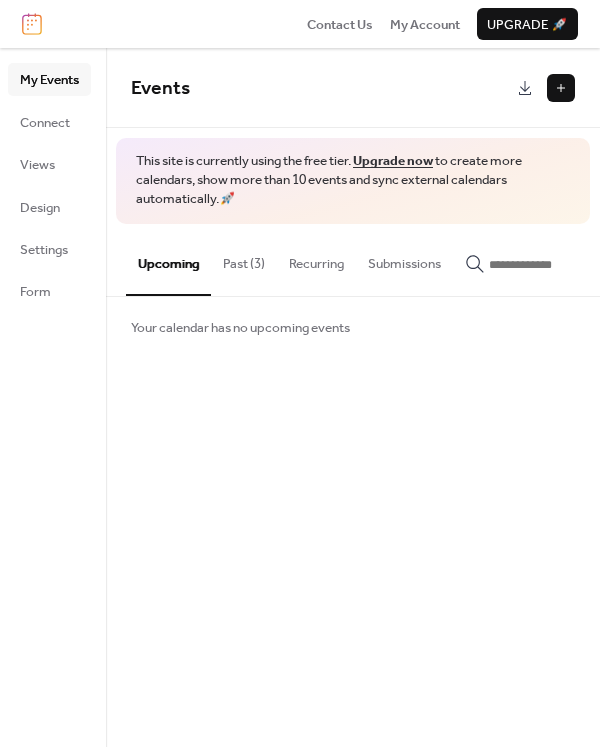 click on "Past  (3)" at bounding box center (244, 259) 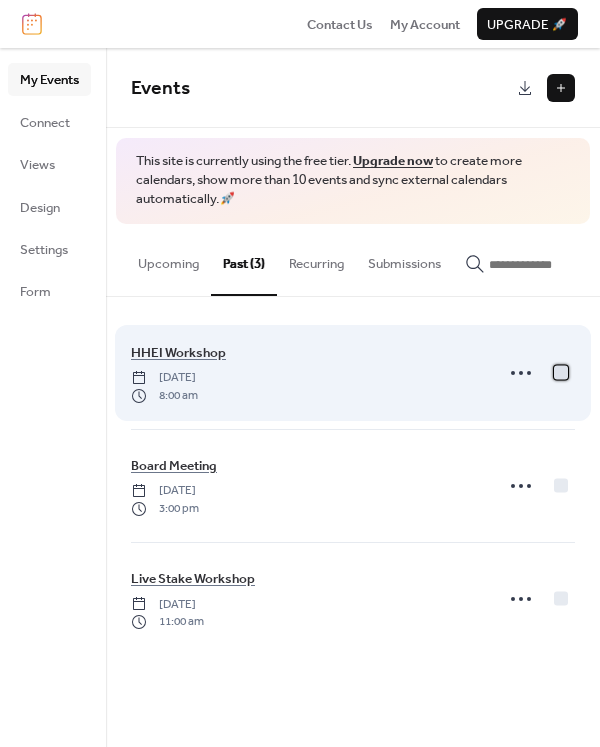click at bounding box center (561, 372) 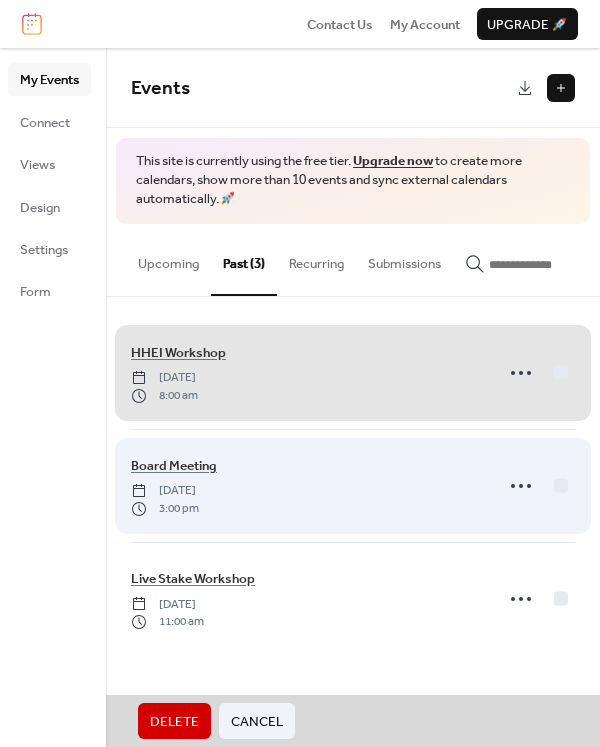 click on "Board Meeting [DATE] 3:00 pm" at bounding box center [353, 485] 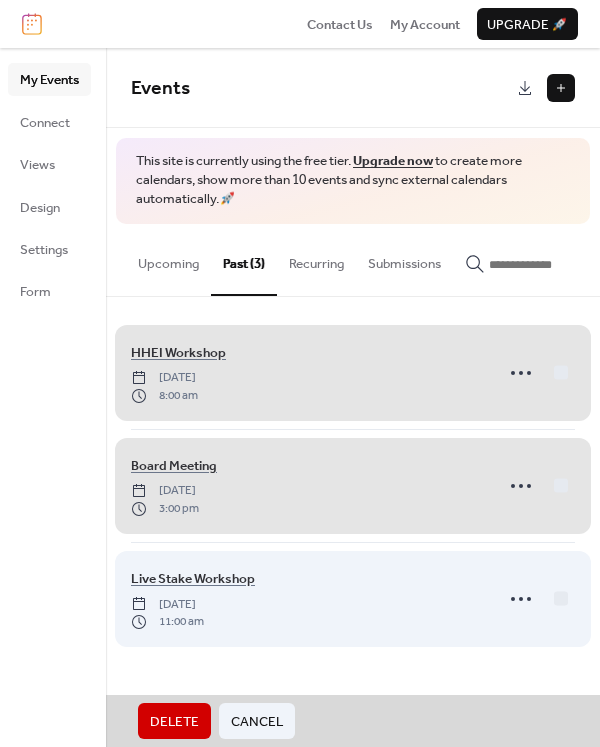 click on "Live Stake Workshop [DATE] 11:00 am" at bounding box center [353, 598] 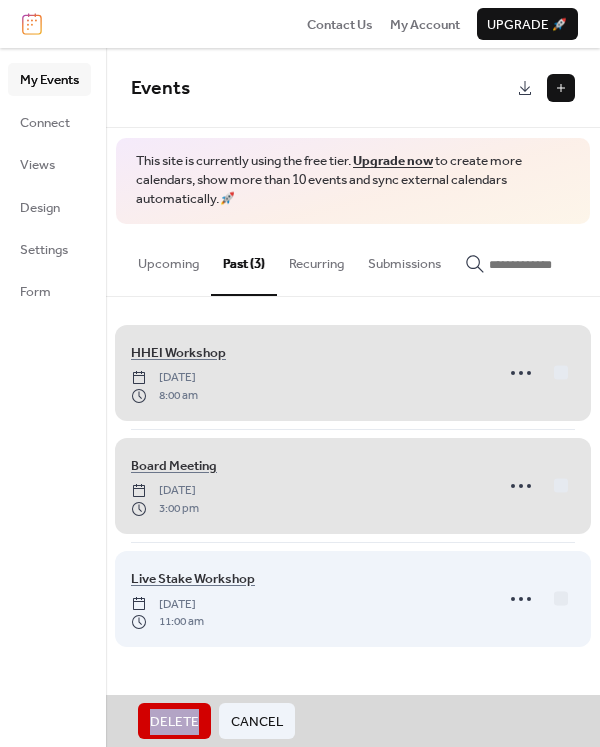 click on "Live Stake Workshop [DATE] 11:00 am" at bounding box center (353, 598) 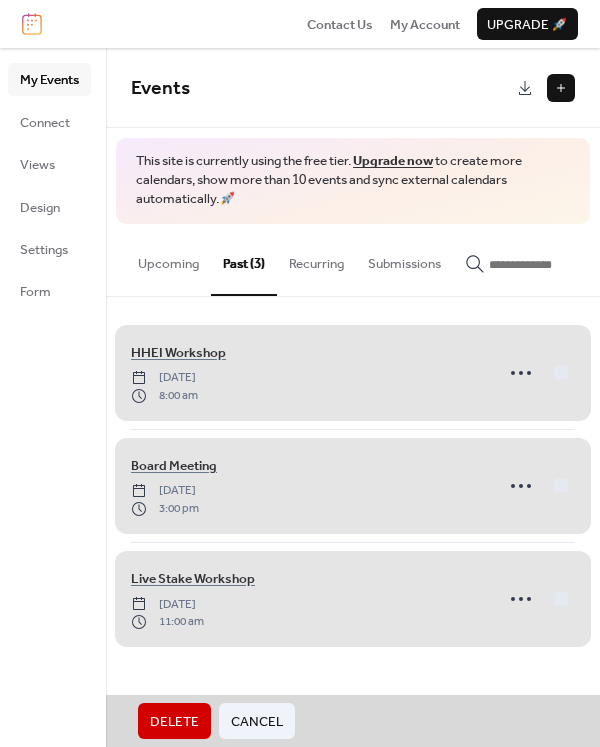 click on "Delete" at bounding box center [174, 722] 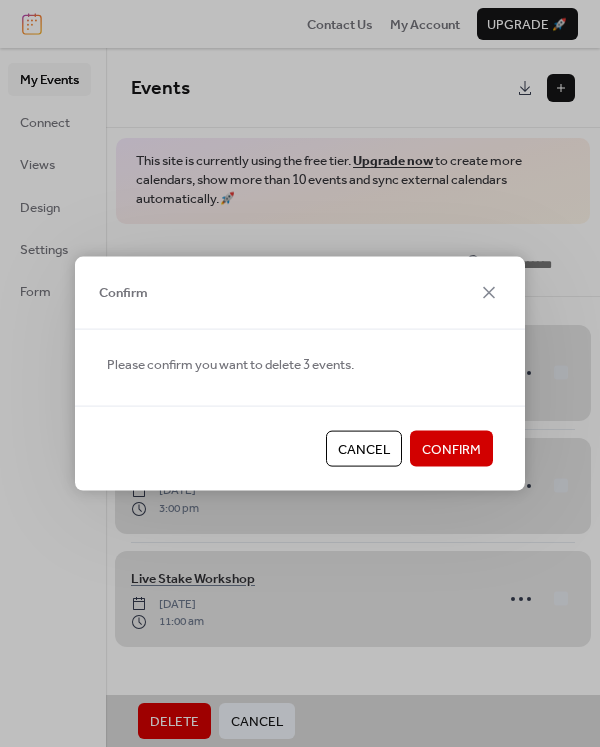 click on "Confirm" at bounding box center (451, 450) 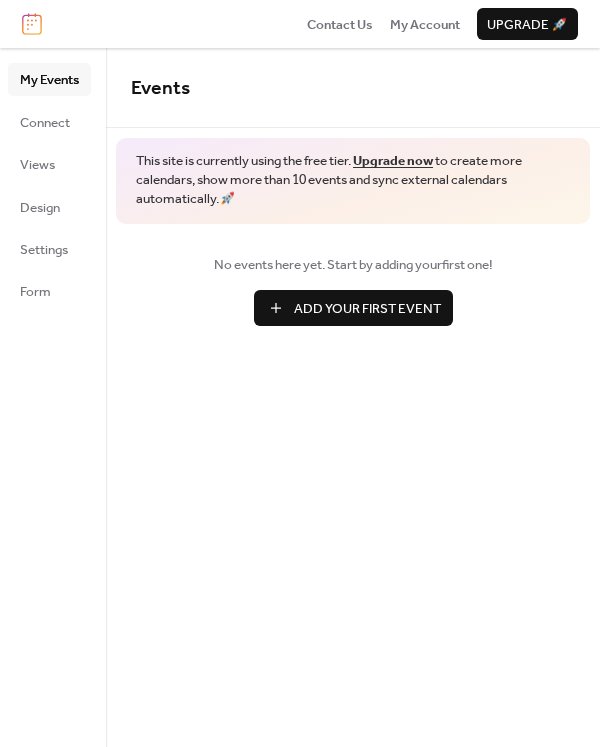click on "Add Your First Event" at bounding box center [367, 309] 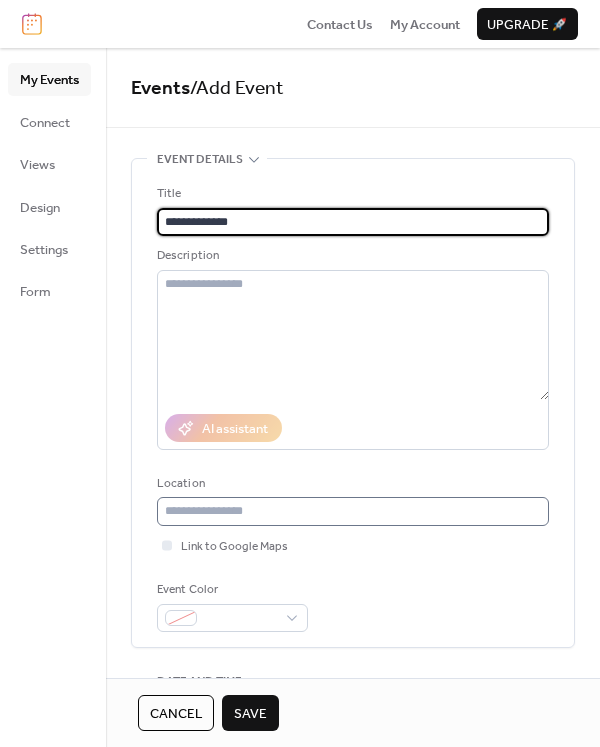 type on "**********" 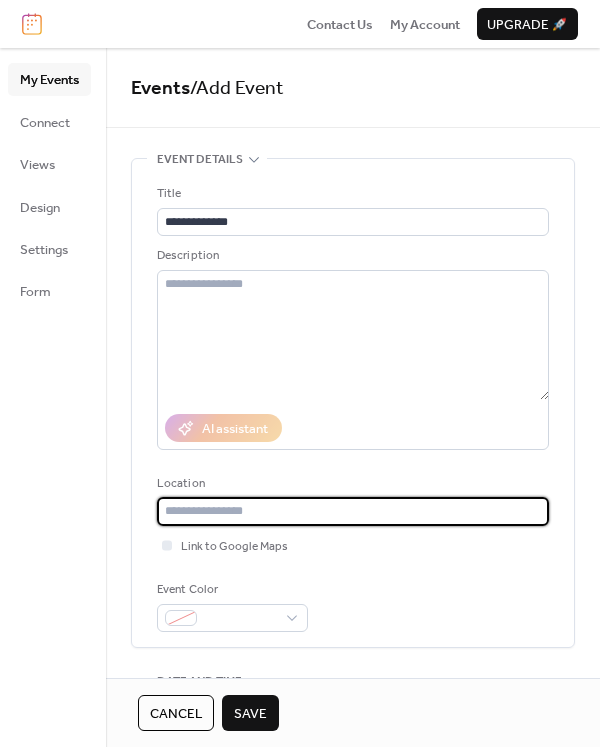 click at bounding box center (353, 511) 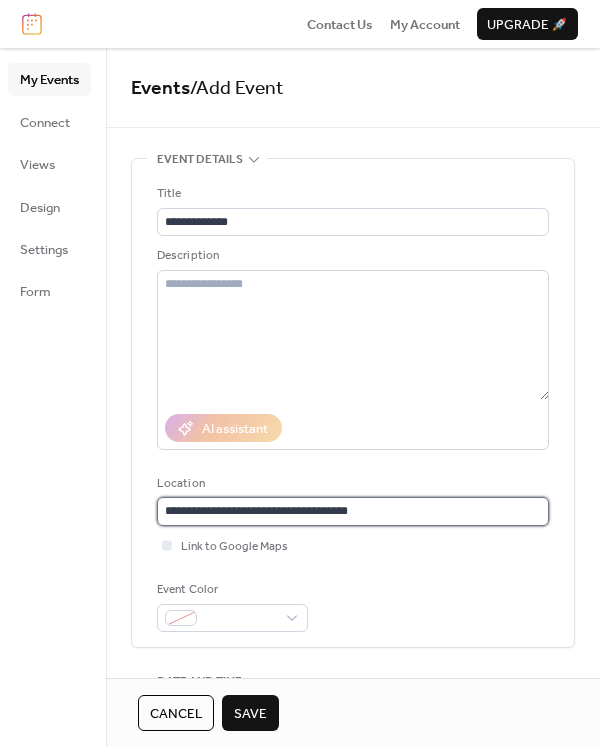 click on "**********" at bounding box center (353, 511) 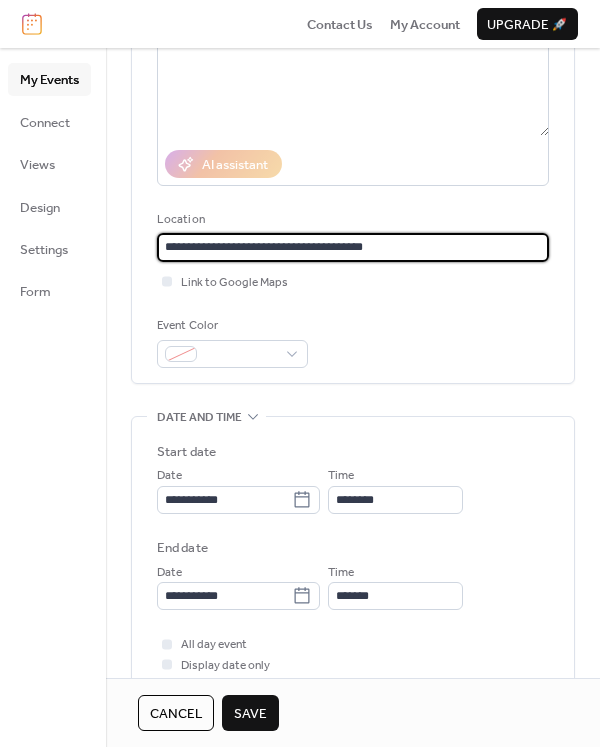 scroll, scrollTop: 300, scrollLeft: 0, axis: vertical 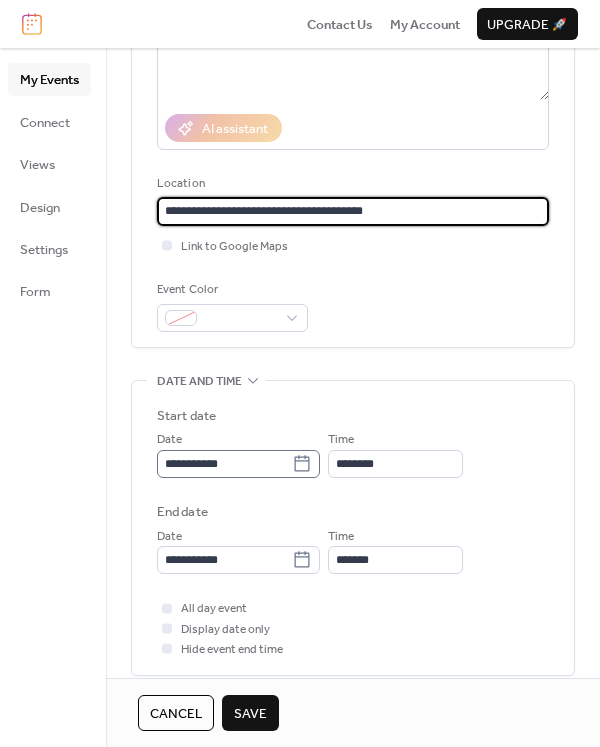 type on "**********" 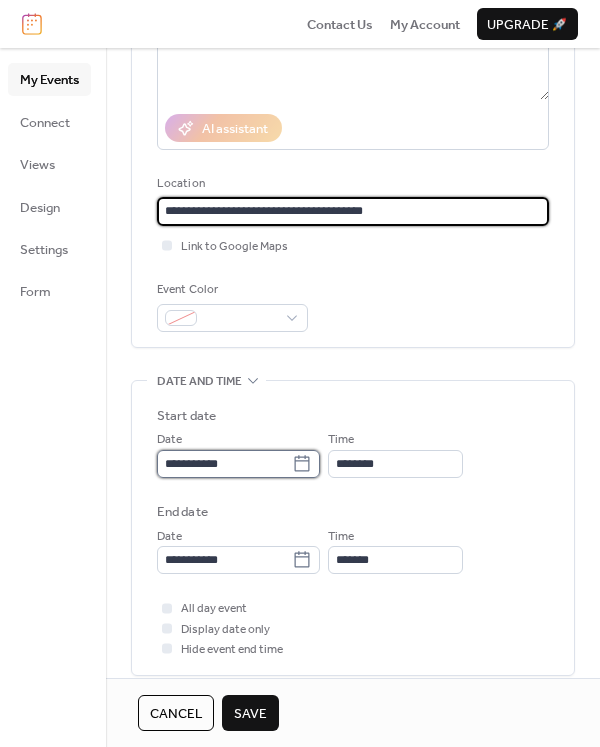 click on "**********" at bounding box center (224, 464) 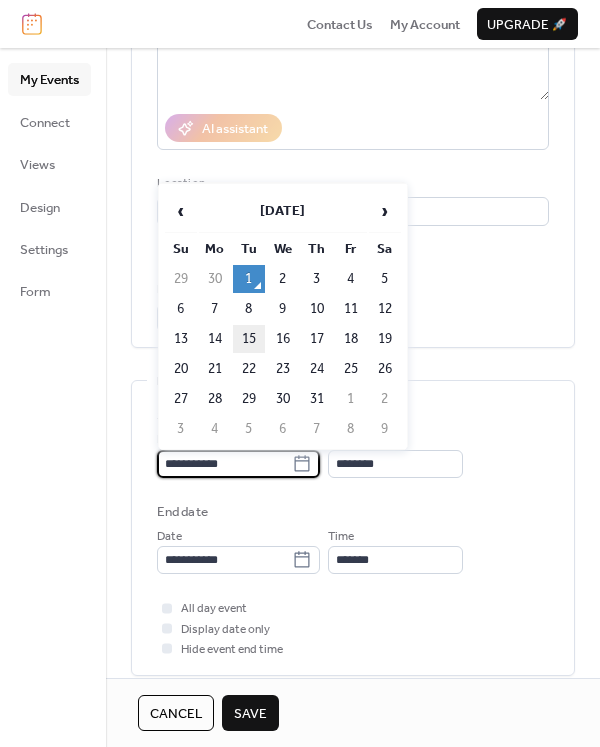 click on "15" at bounding box center [249, 339] 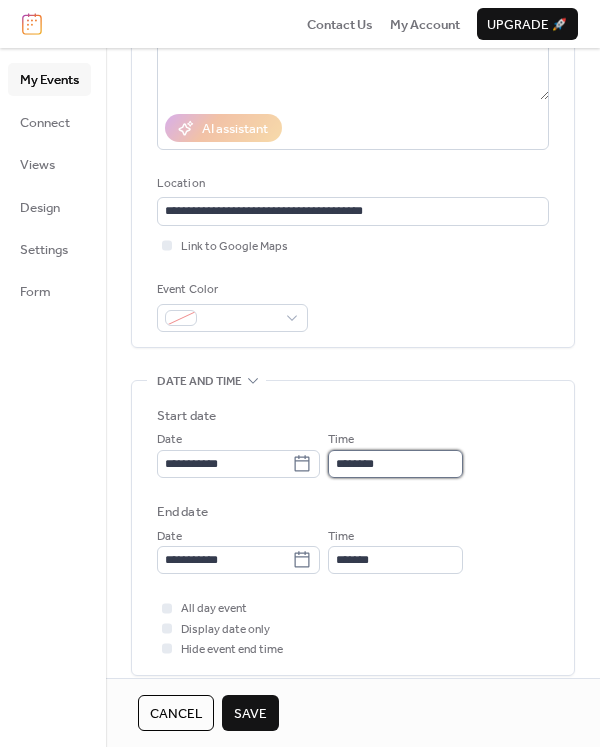 click on "********" at bounding box center [395, 464] 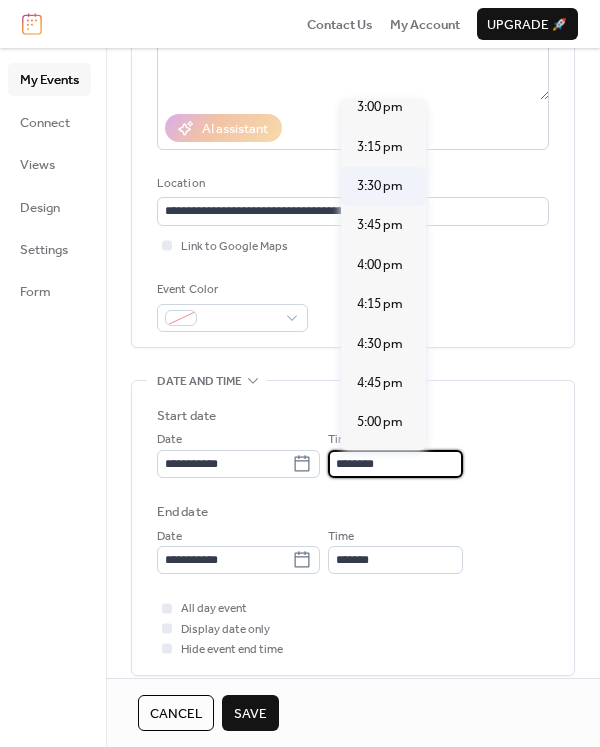 scroll, scrollTop: 2392, scrollLeft: 0, axis: vertical 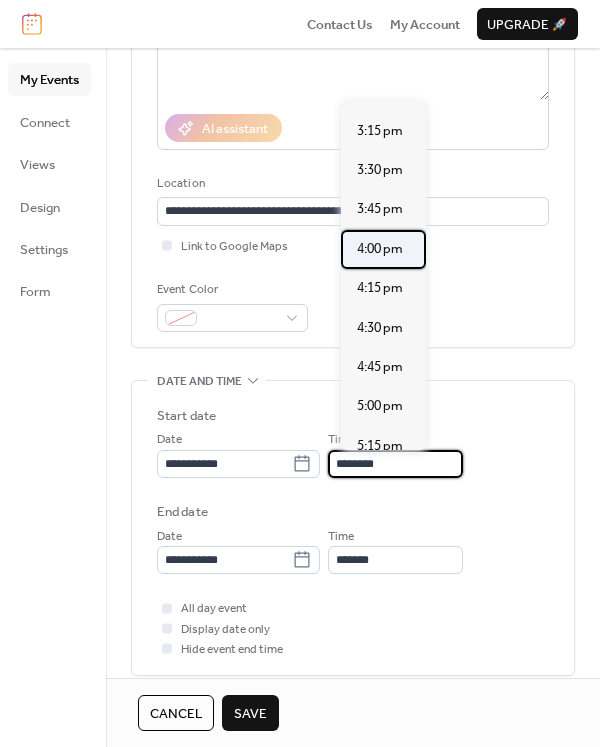 click on "4:00 pm" at bounding box center (380, 249) 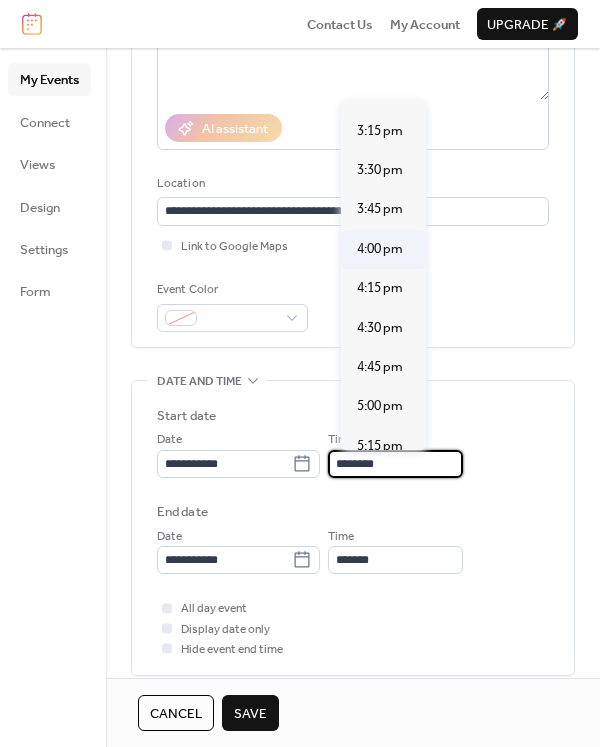 type on "*******" 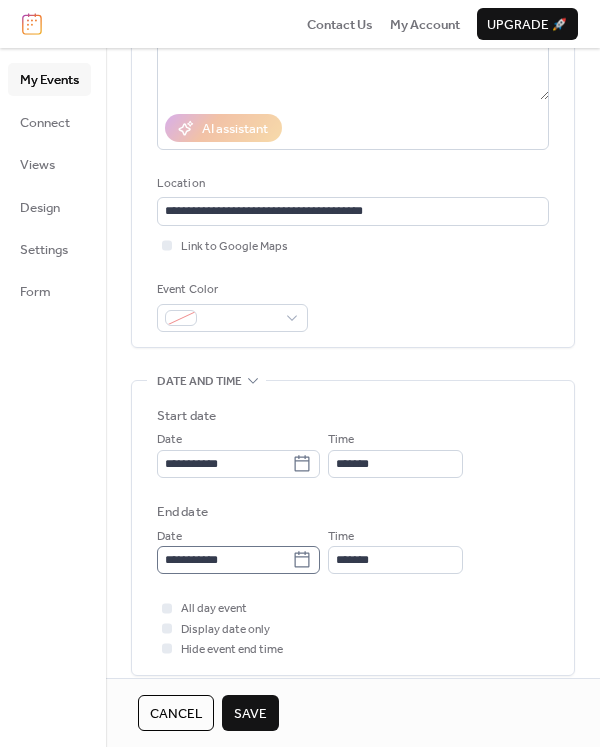 click 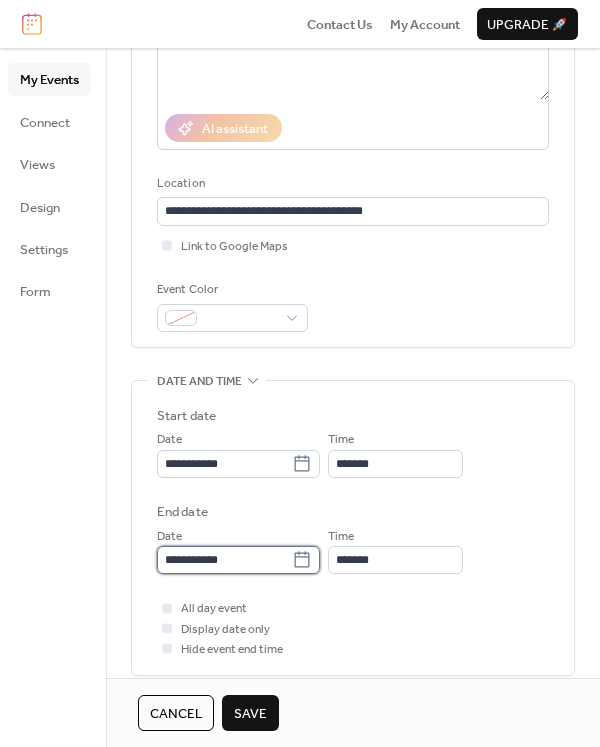 click on "**********" at bounding box center (224, 560) 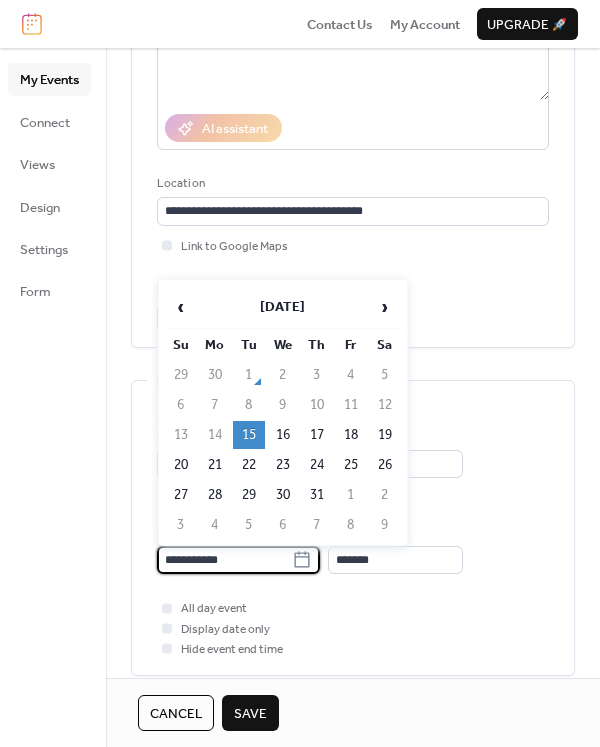 click 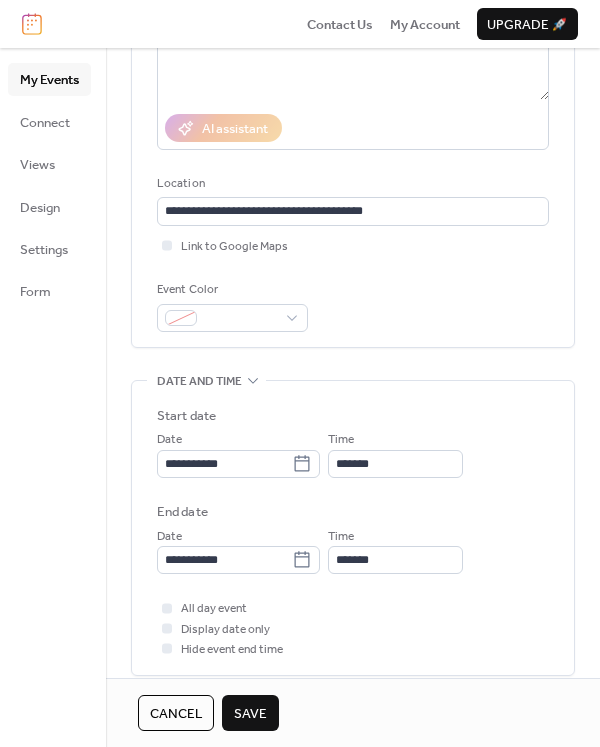 click on "Save" at bounding box center [250, 714] 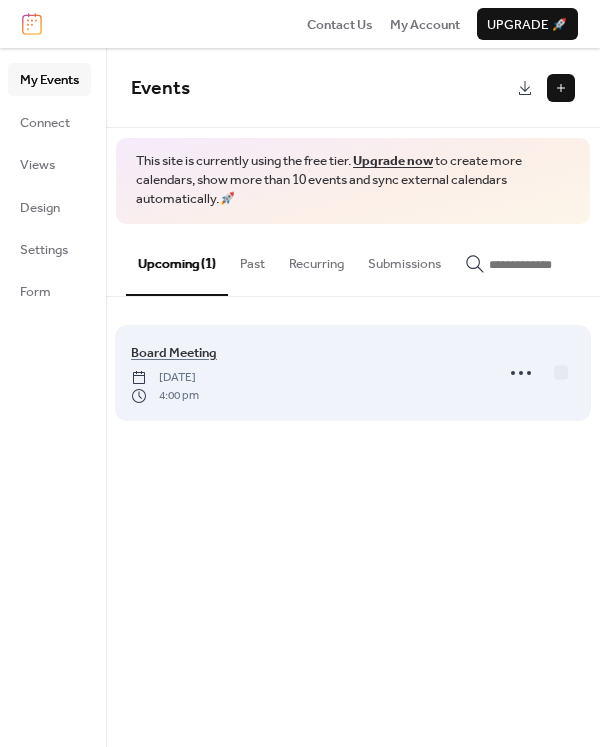 click on "[DATE]" at bounding box center [165, 378] 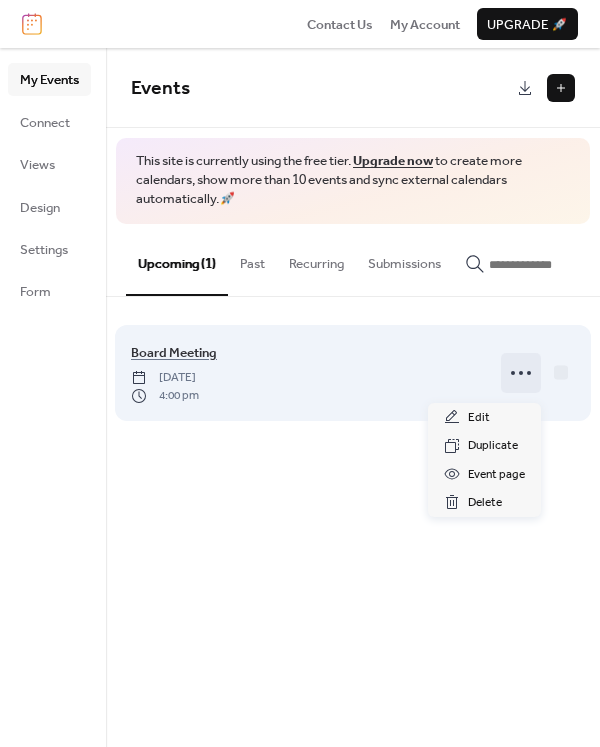 click 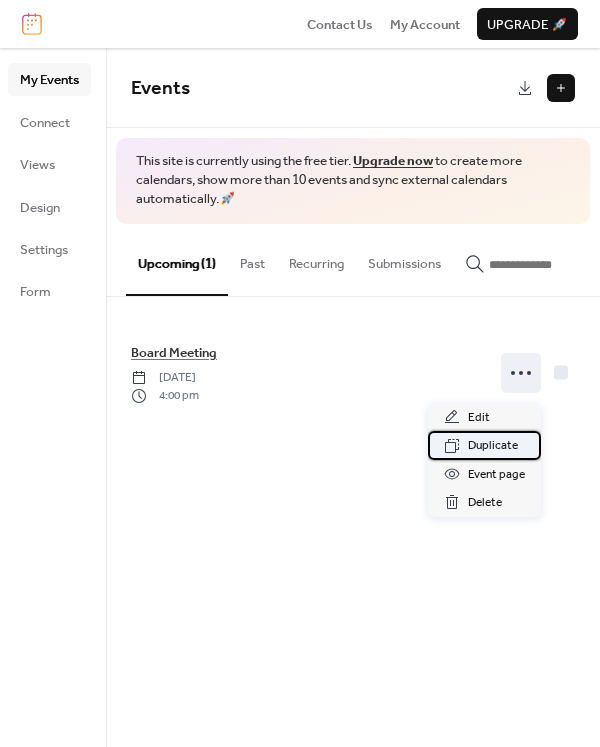 click on "Duplicate" at bounding box center [484, 445] 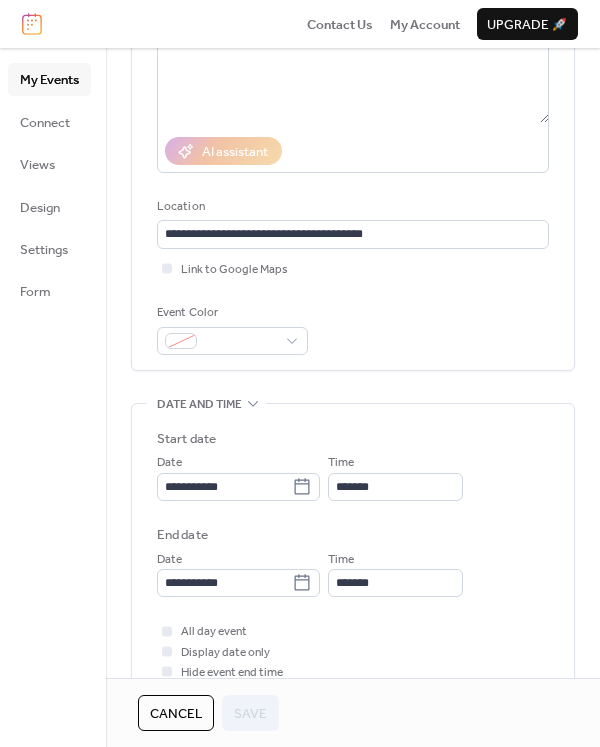scroll, scrollTop: 300, scrollLeft: 0, axis: vertical 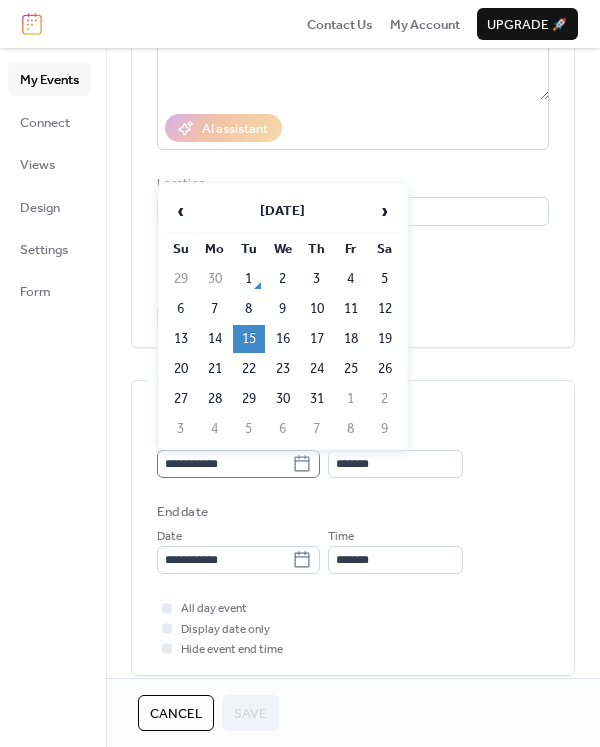 click 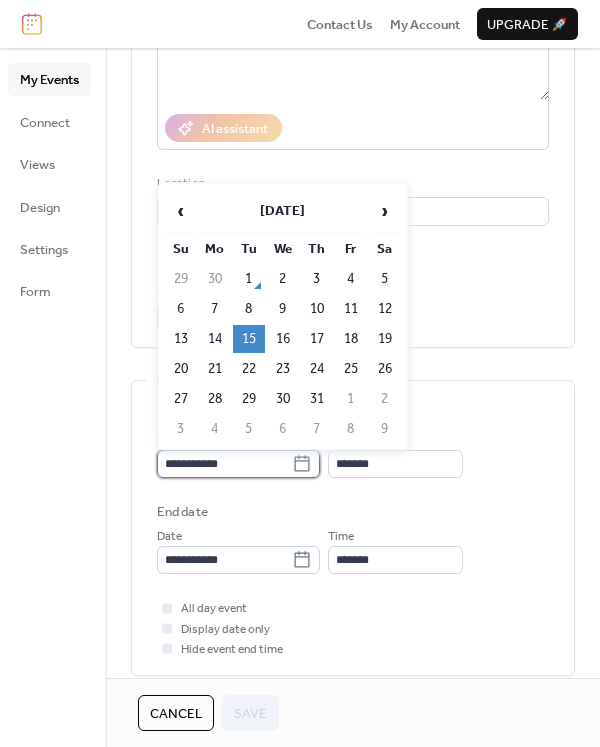 click on "**********" at bounding box center [224, 464] 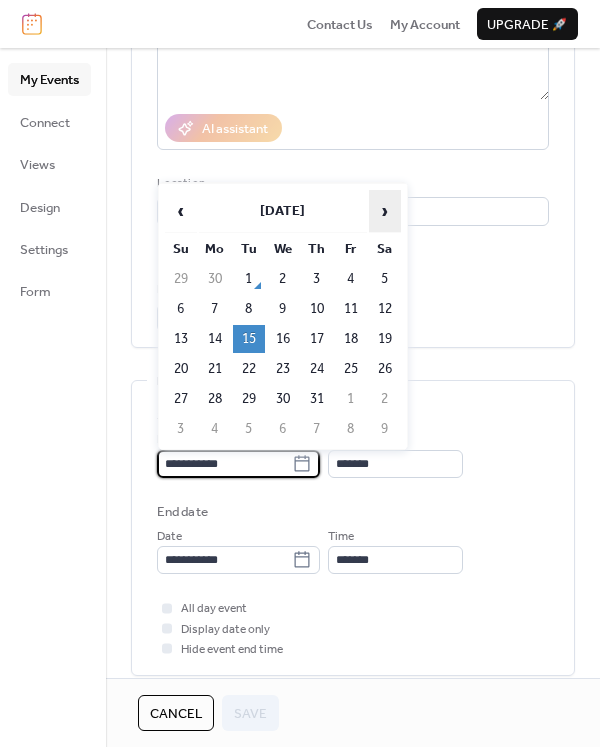 click on "›" at bounding box center [385, 211] 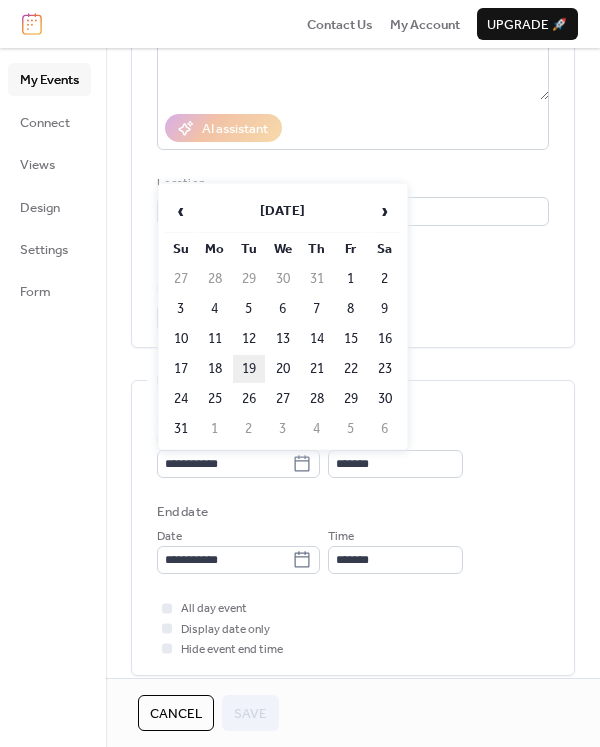 click on "19" at bounding box center (249, 369) 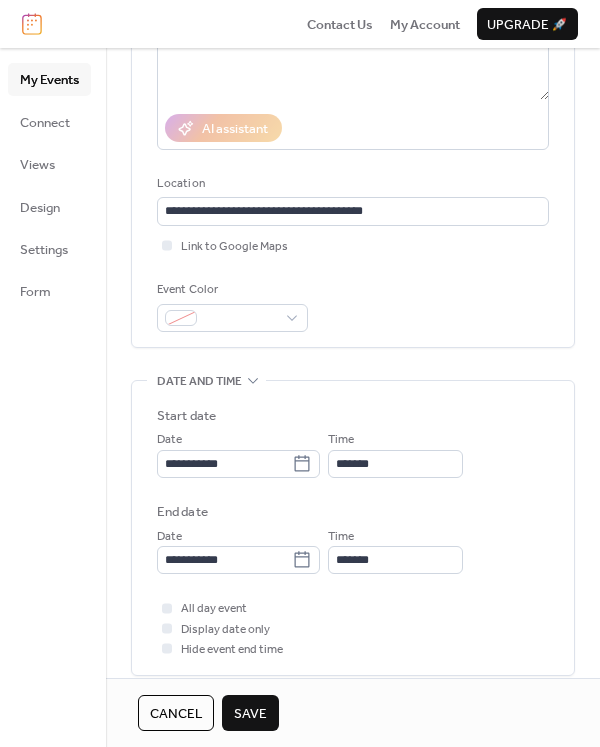 click on "Save" at bounding box center (250, 714) 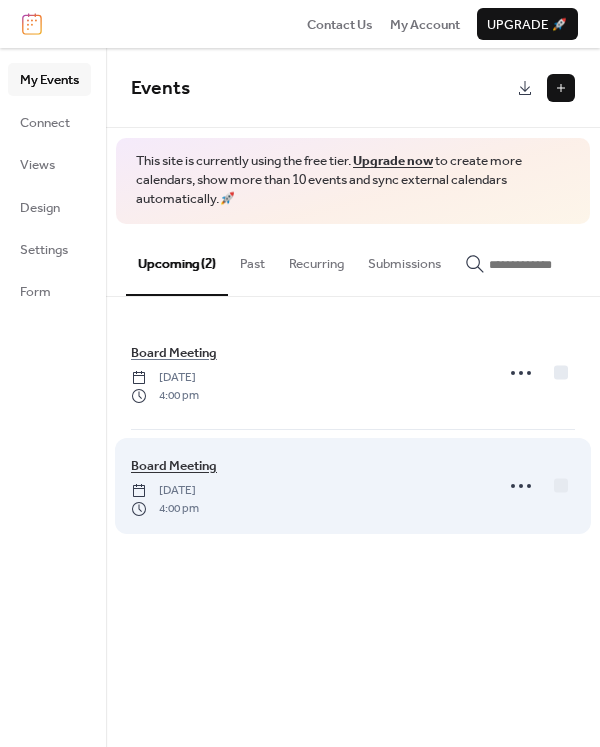 click on "Board Meeting" at bounding box center [174, 466] 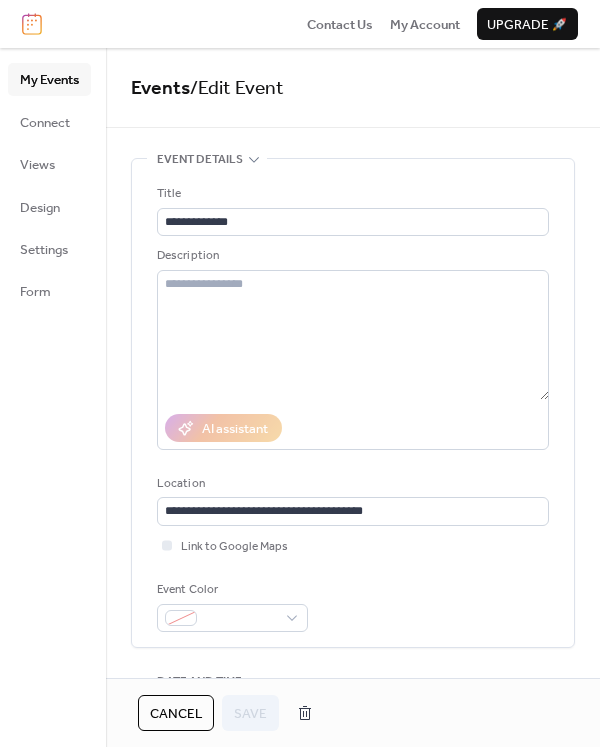 click on "Cancel" at bounding box center [176, 714] 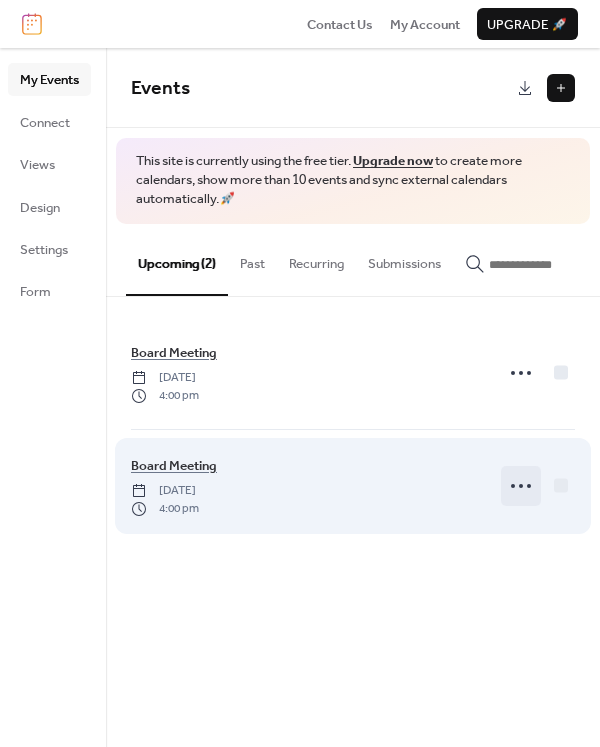 click 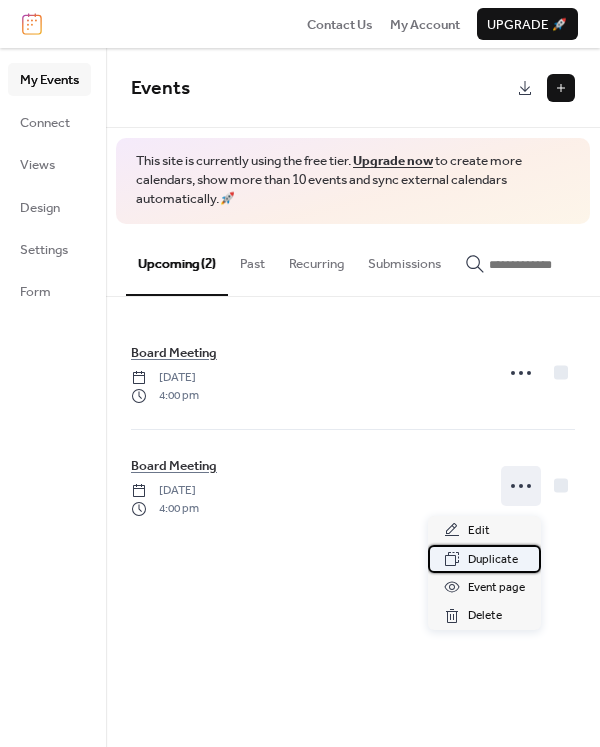 click on "Duplicate" at bounding box center [493, 560] 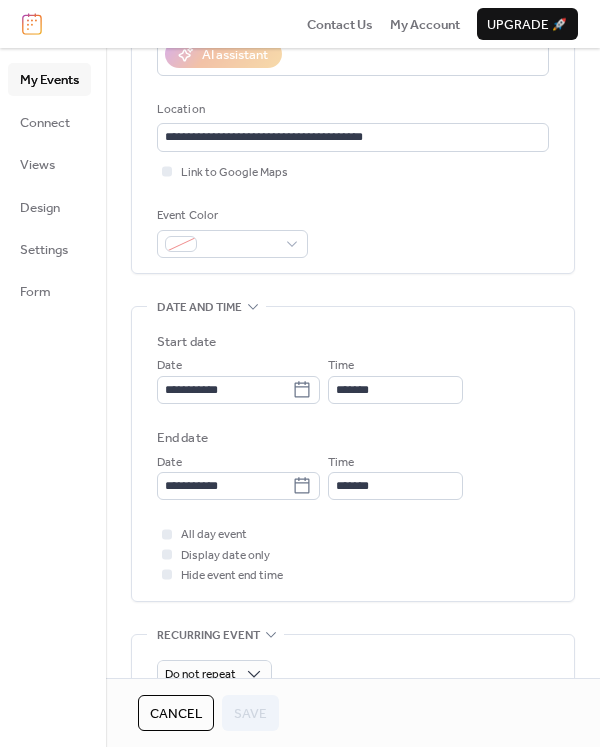 scroll, scrollTop: 400, scrollLeft: 0, axis: vertical 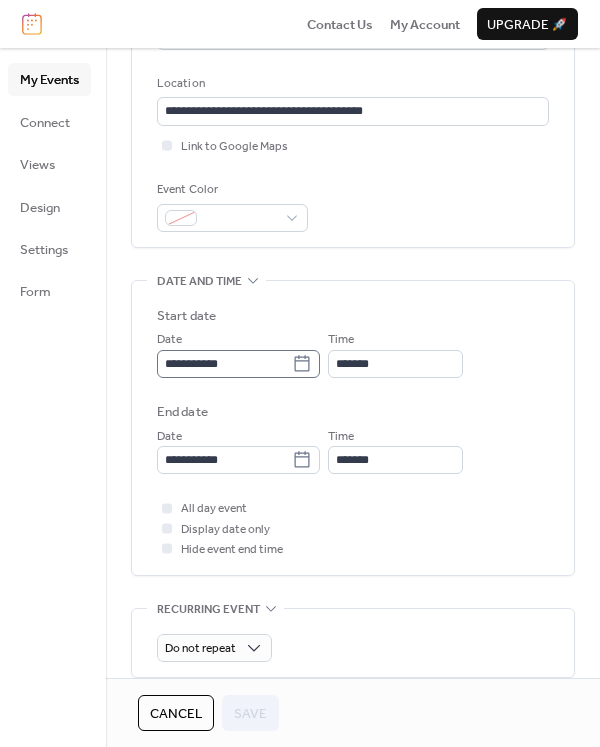 click 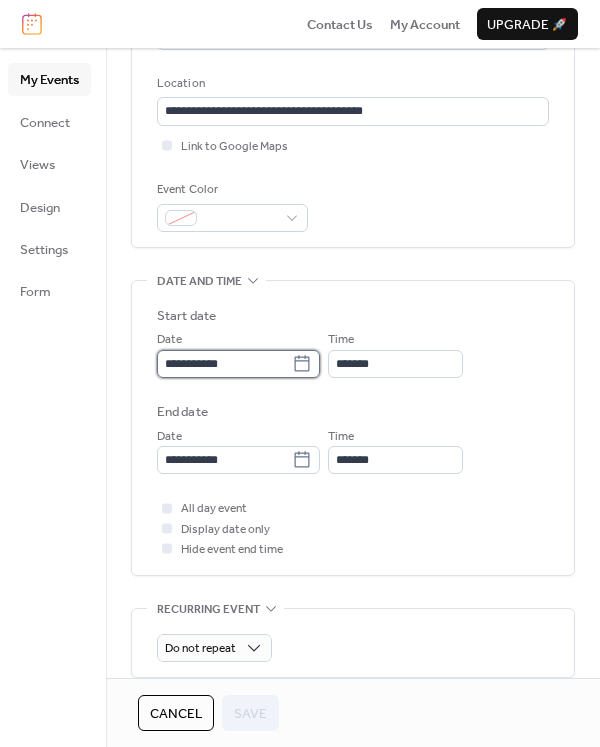 click on "**********" at bounding box center [224, 364] 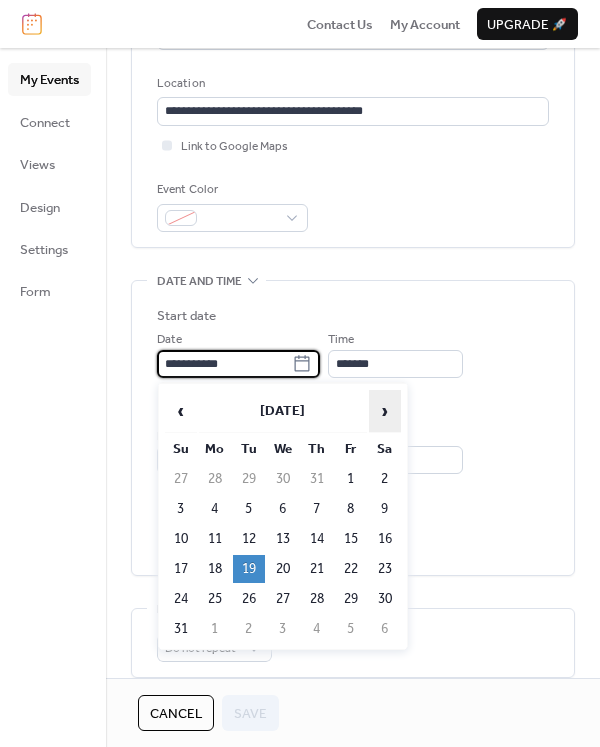 click on "›" at bounding box center (385, 411) 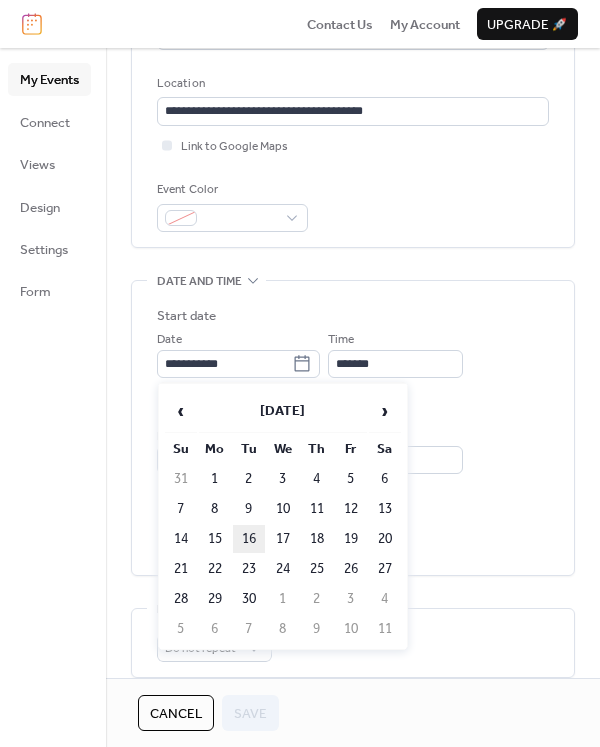 click on "16" at bounding box center [249, 539] 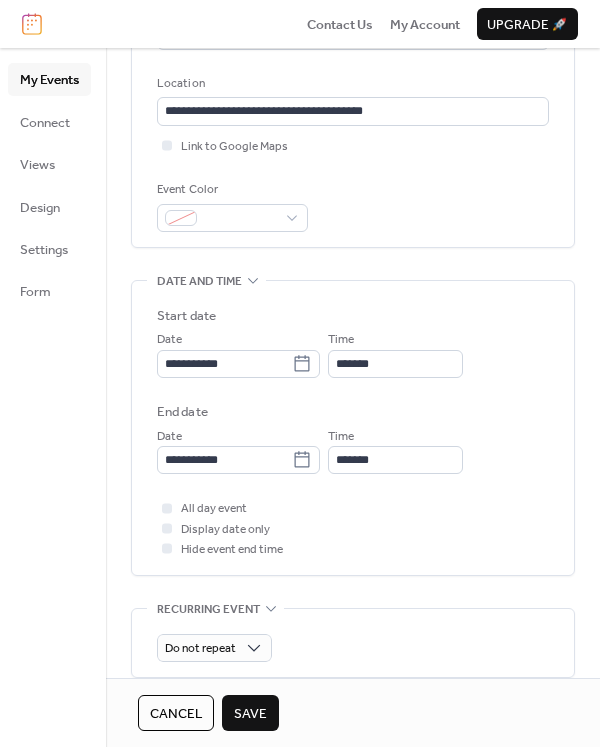 click on "Save" at bounding box center [250, 714] 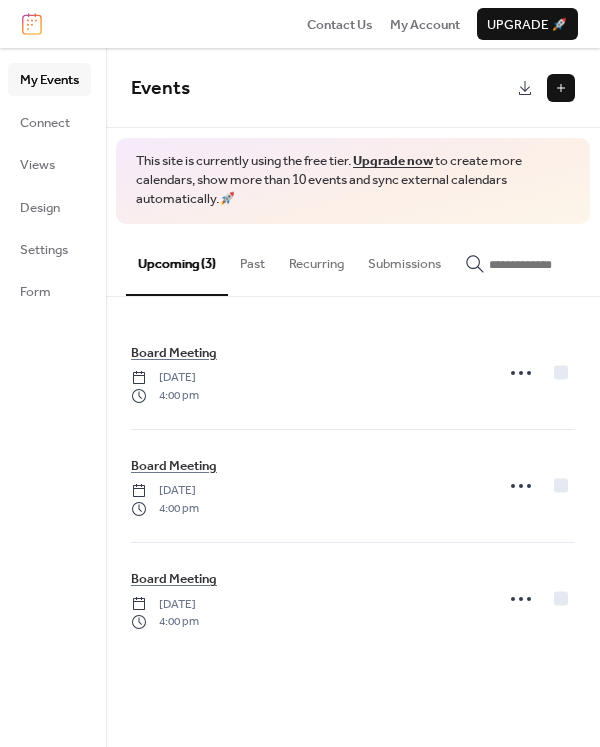 click on "My Events" at bounding box center [49, 80] 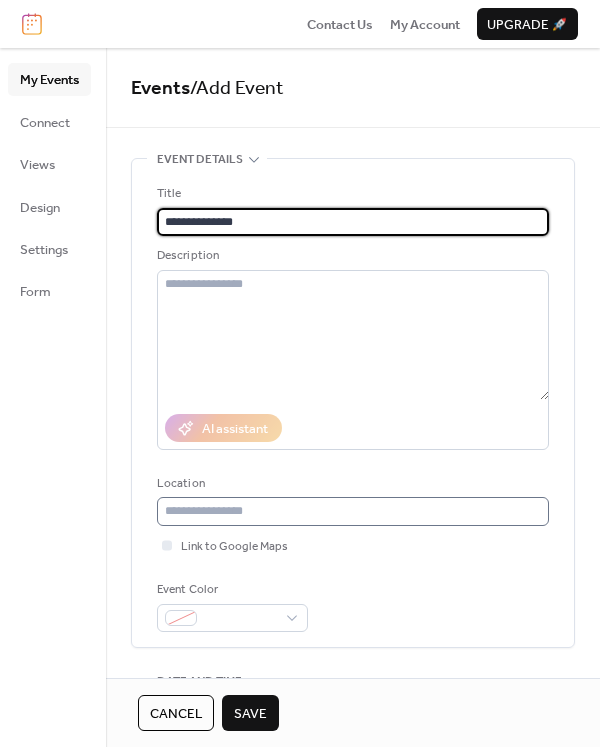 type on "**********" 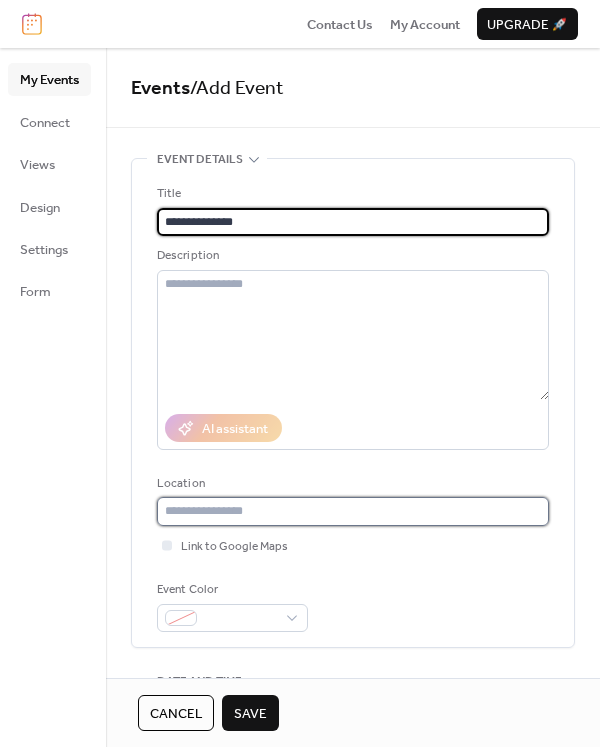 click at bounding box center [353, 511] 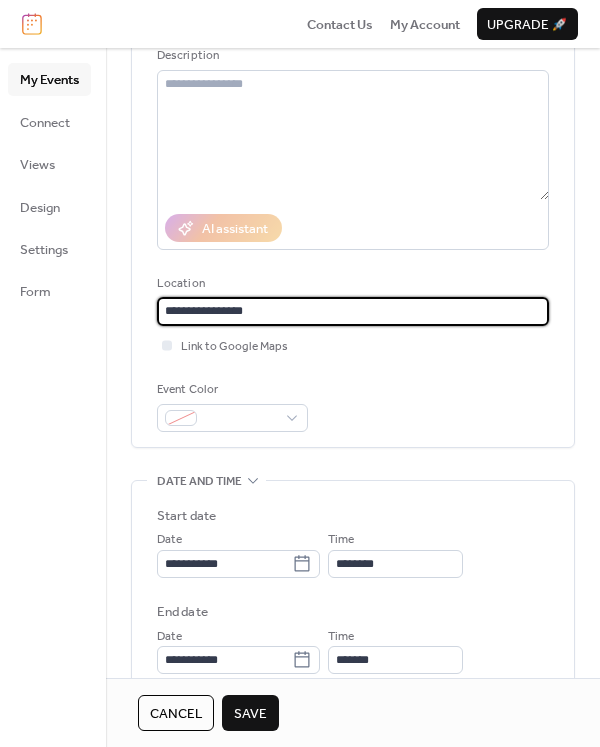 scroll, scrollTop: 300, scrollLeft: 0, axis: vertical 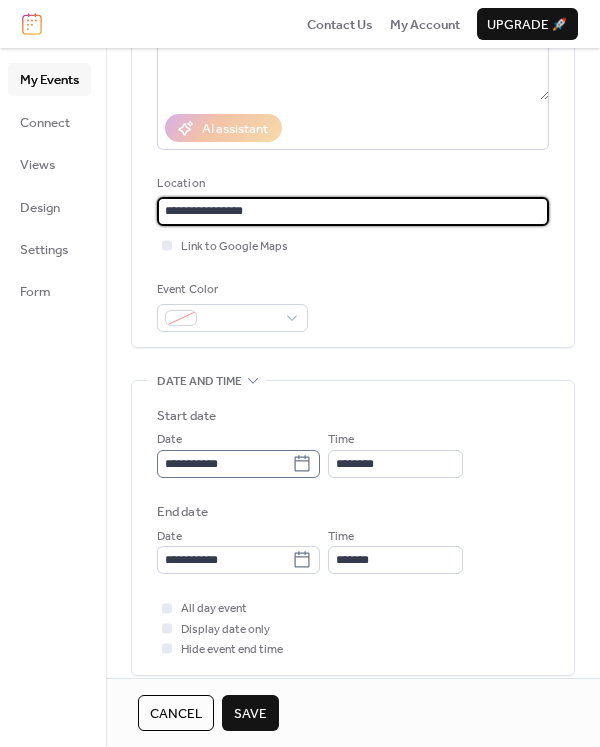 type on "**********" 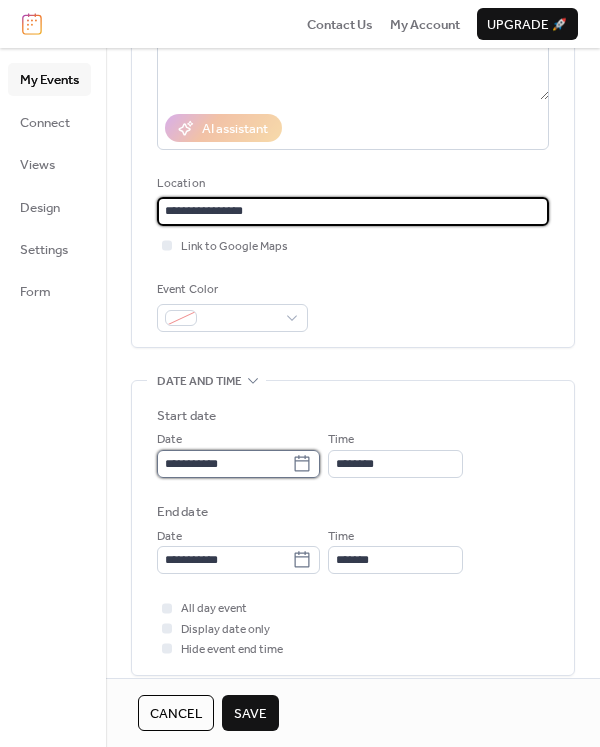 click on "**********" at bounding box center (224, 464) 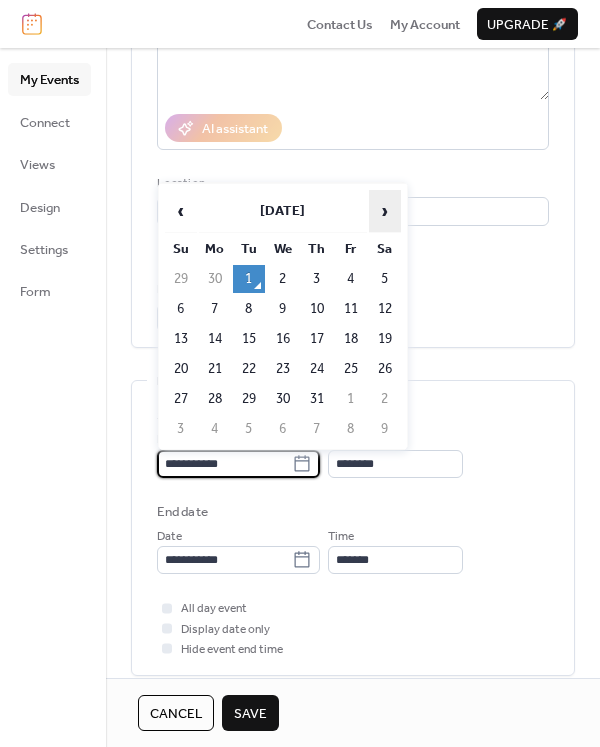 click on "›" at bounding box center [385, 211] 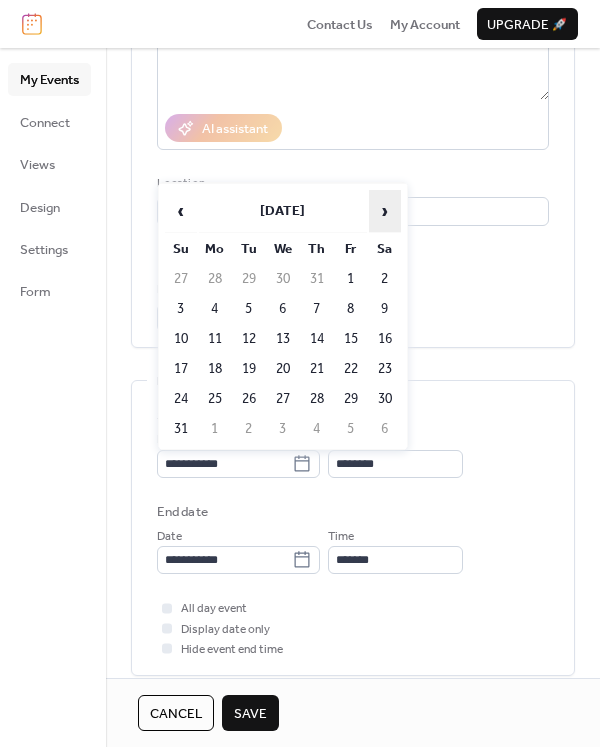 click on "›" at bounding box center (385, 211) 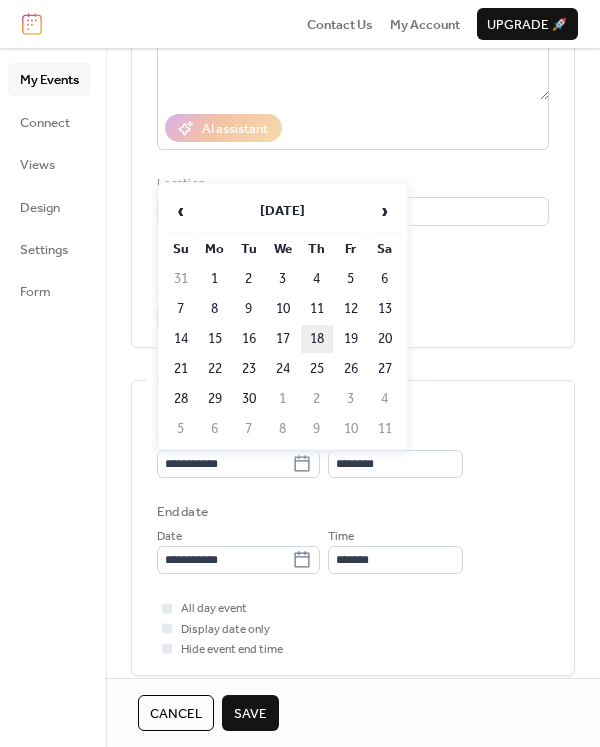 click on "18" at bounding box center (317, 339) 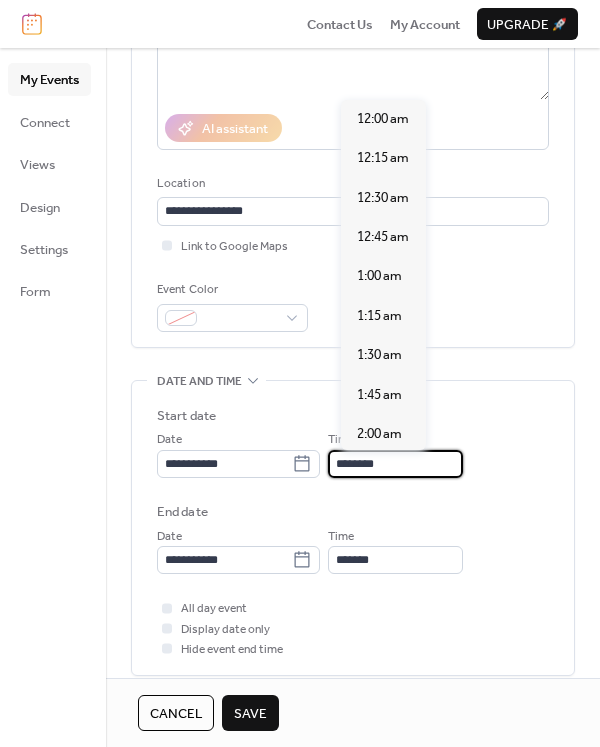click on "********" at bounding box center (395, 464) 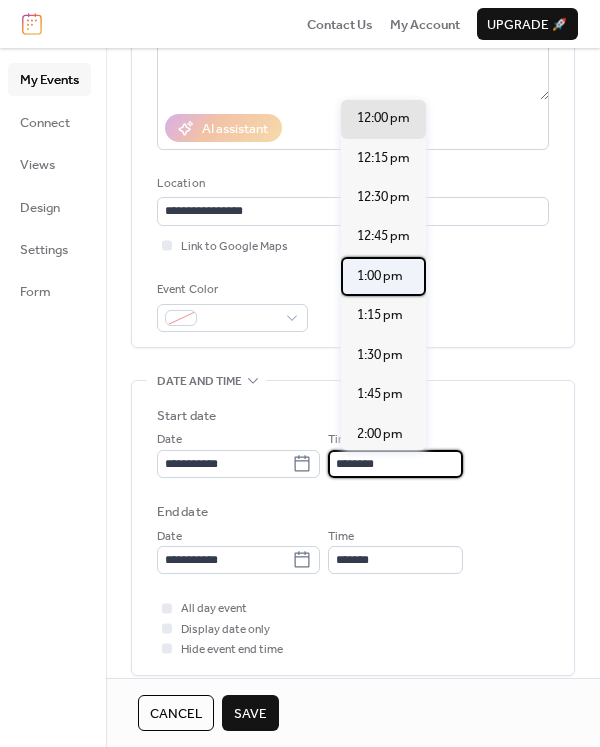 click on "1:00 pm" at bounding box center (380, 276) 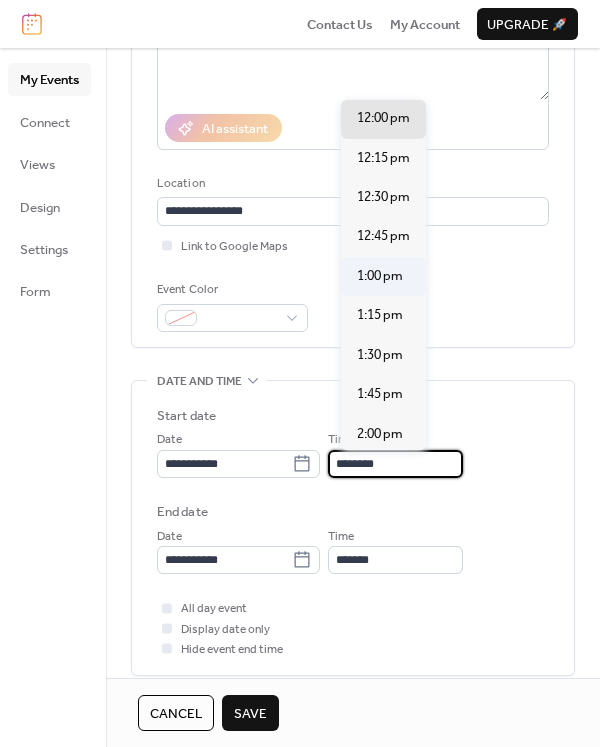 type on "*******" 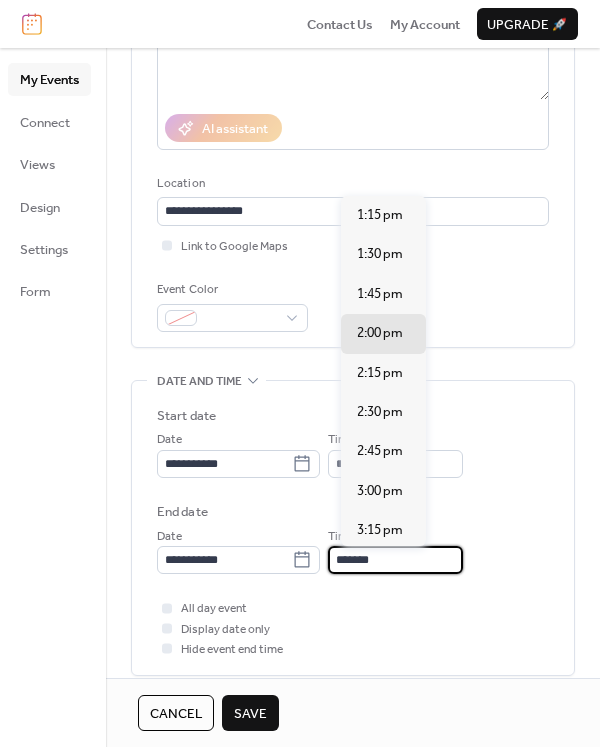 click on "*******" at bounding box center [395, 560] 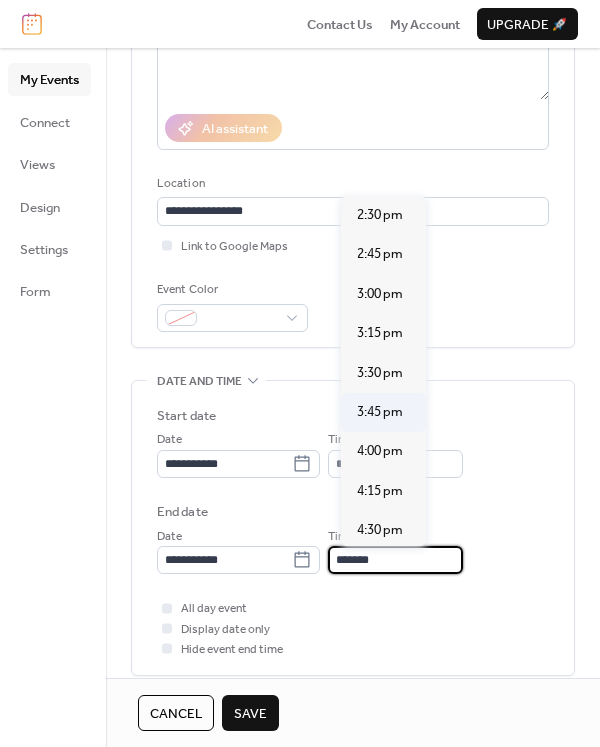 scroll, scrollTop: 200, scrollLeft: 0, axis: vertical 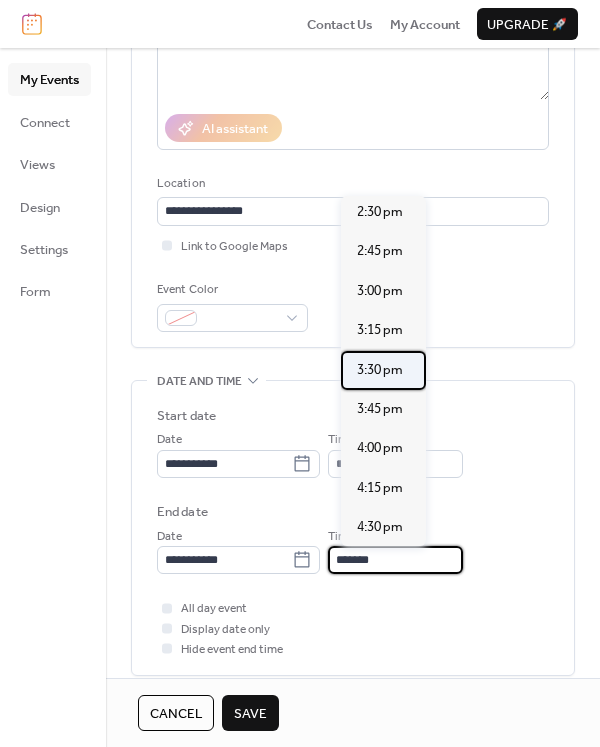 click on "3:30 pm" at bounding box center (380, 370) 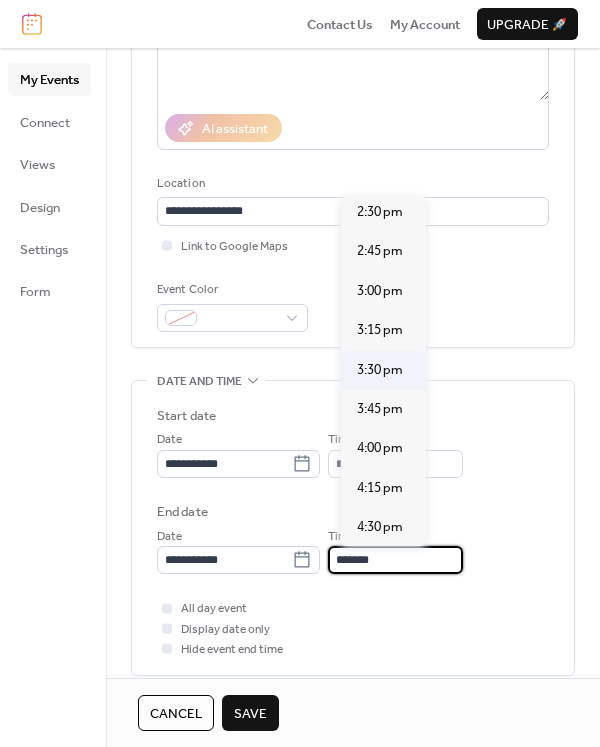type on "*******" 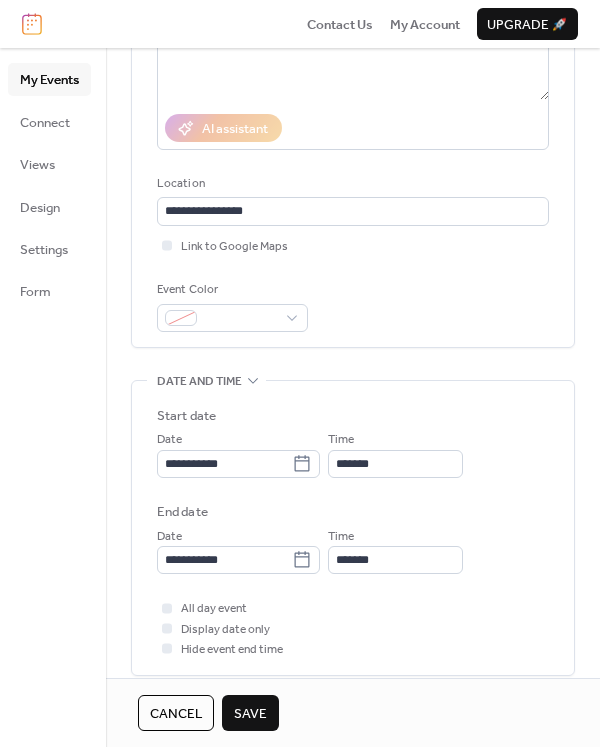click on "Save" at bounding box center (250, 714) 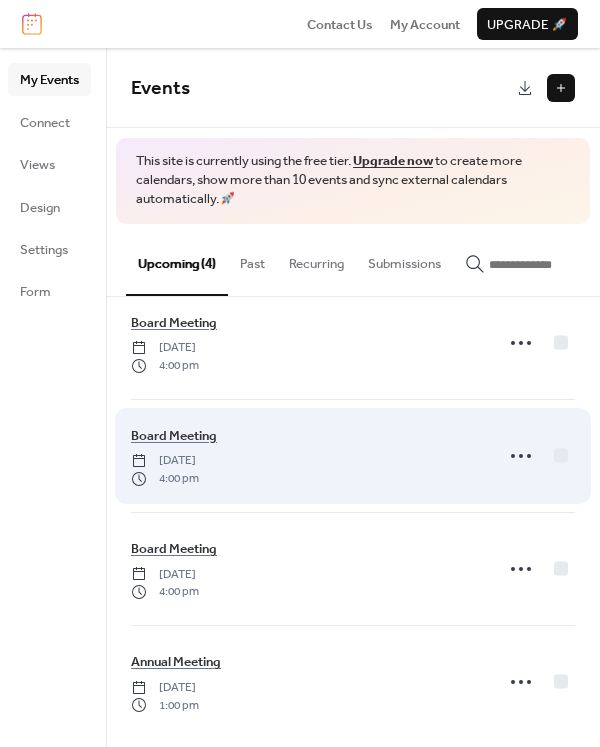 scroll, scrollTop: 47, scrollLeft: 0, axis: vertical 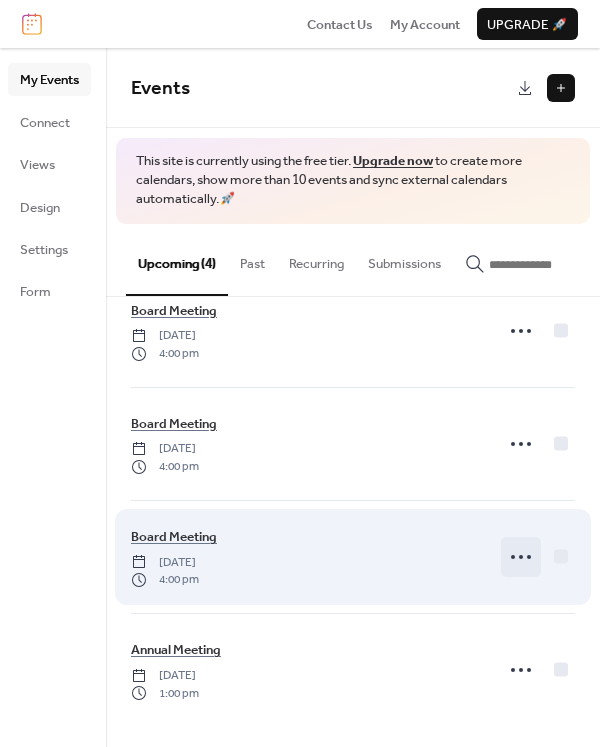 click 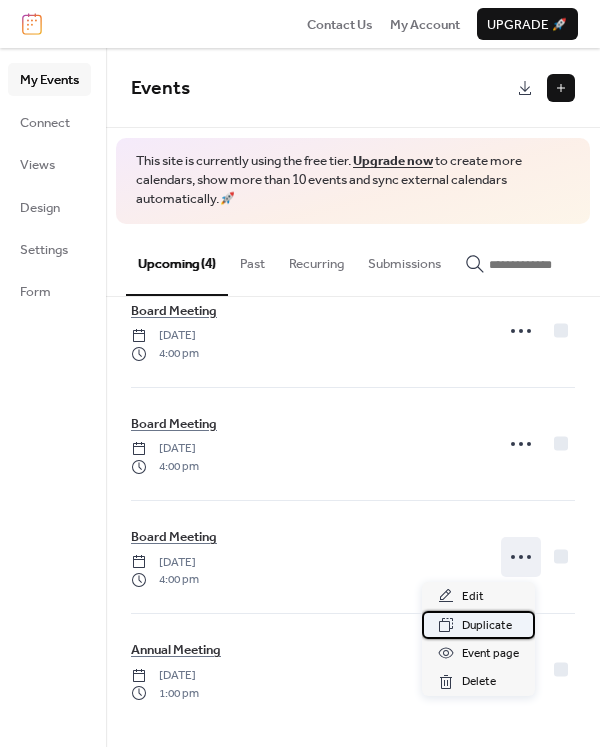 click on "Duplicate" at bounding box center [478, 625] 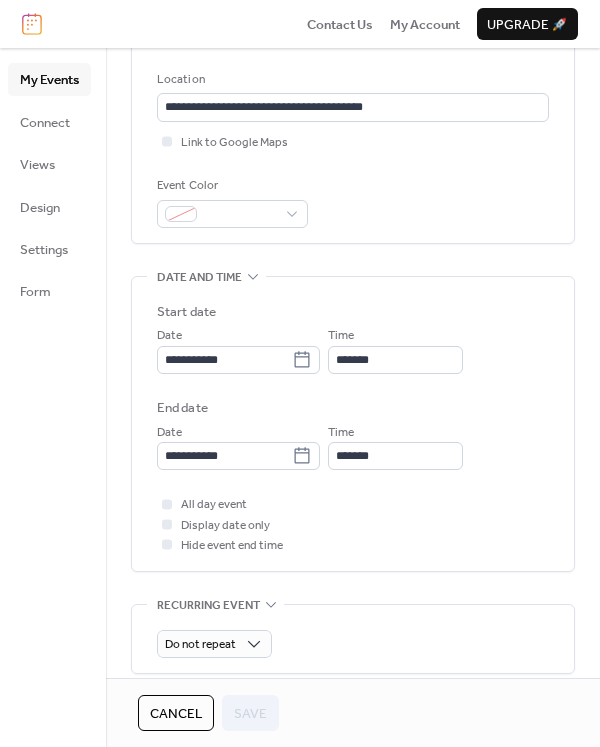 scroll, scrollTop: 500, scrollLeft: 0, axis: vertical 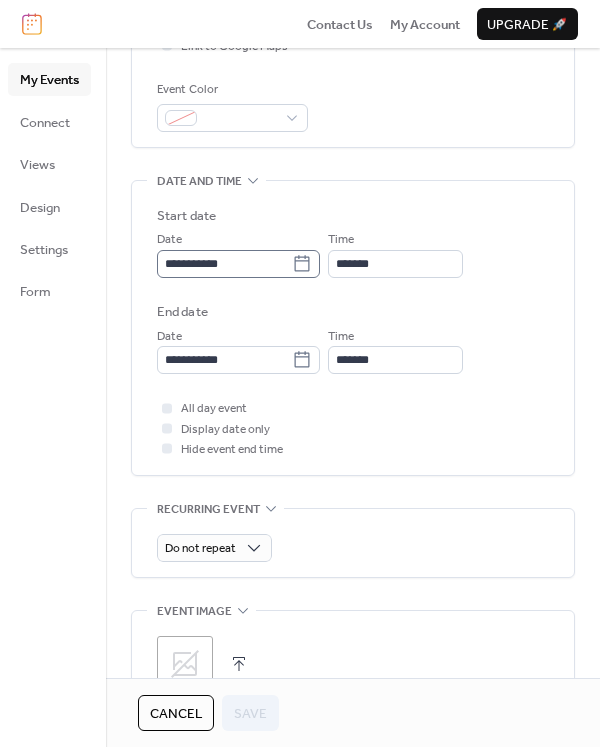 click 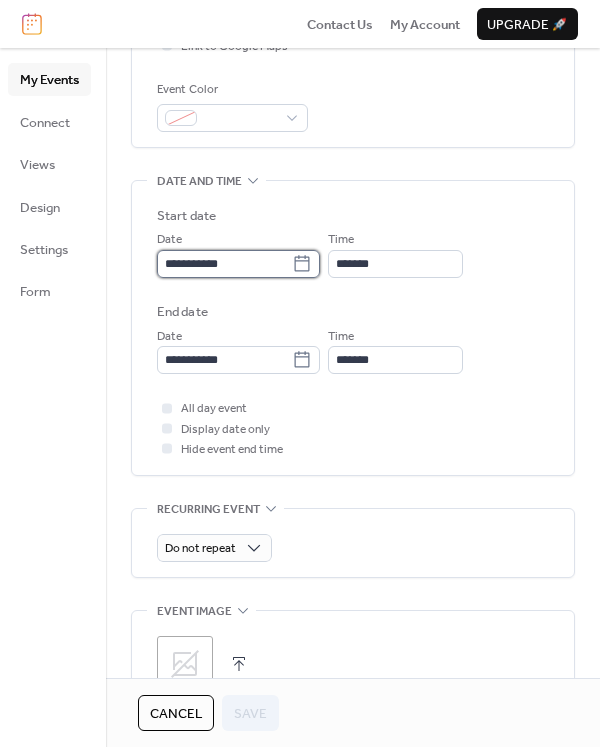 click on "**********" at bounding box center [224, 264] 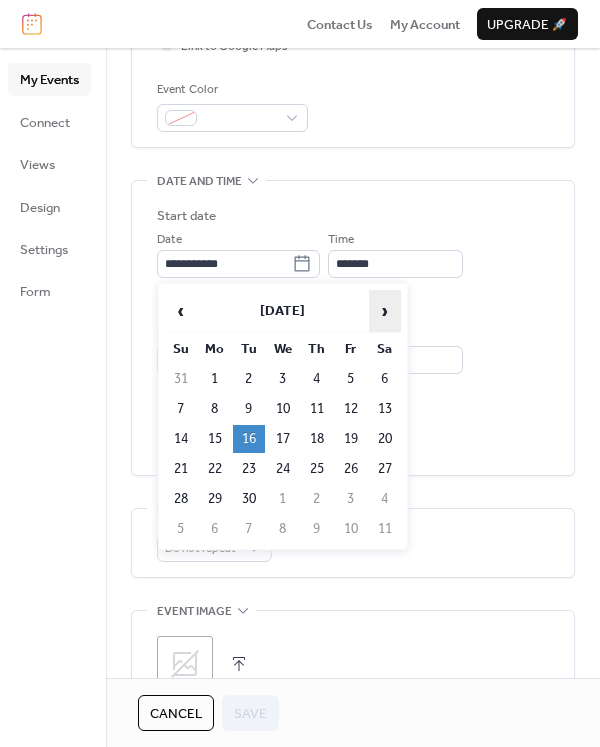 click on "›" at bounding box center [385, 311] 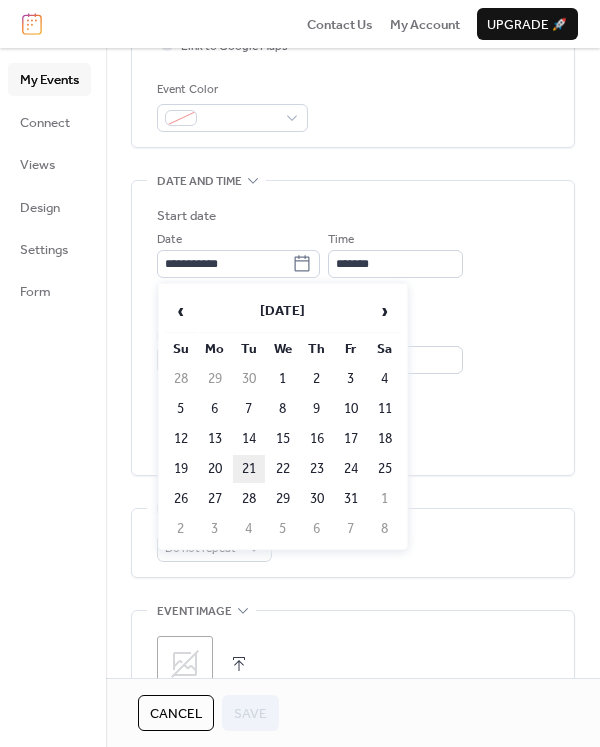 click on "21" at bounding box center [249, 469] 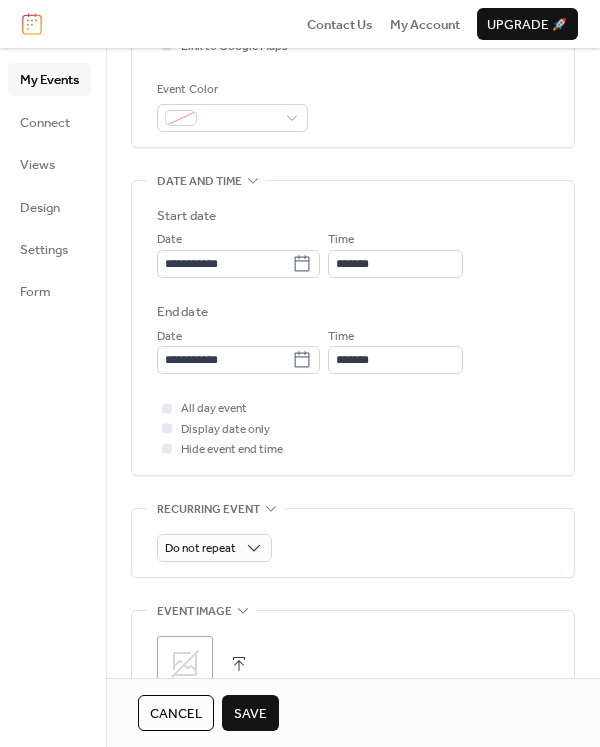 click on "Save" at bounding box center [250, 714] 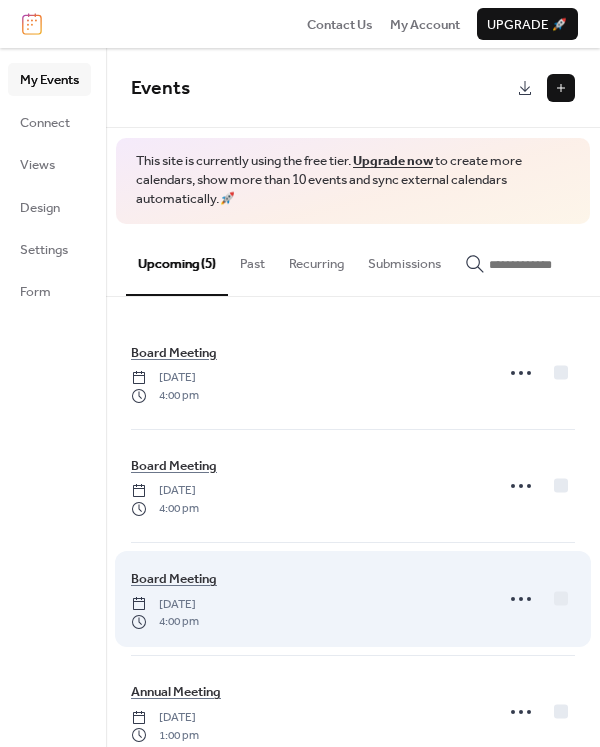 scroll, scrollTop: 161, scrollLeft: 0, axis: vertical 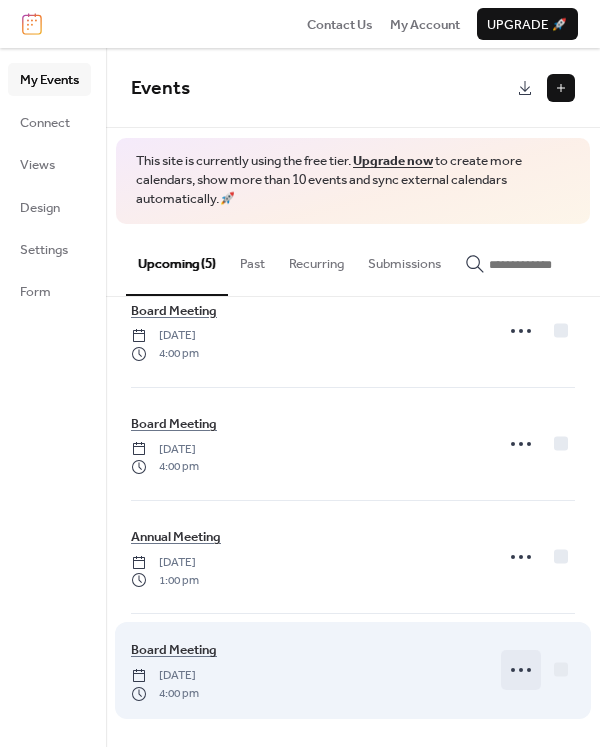 click 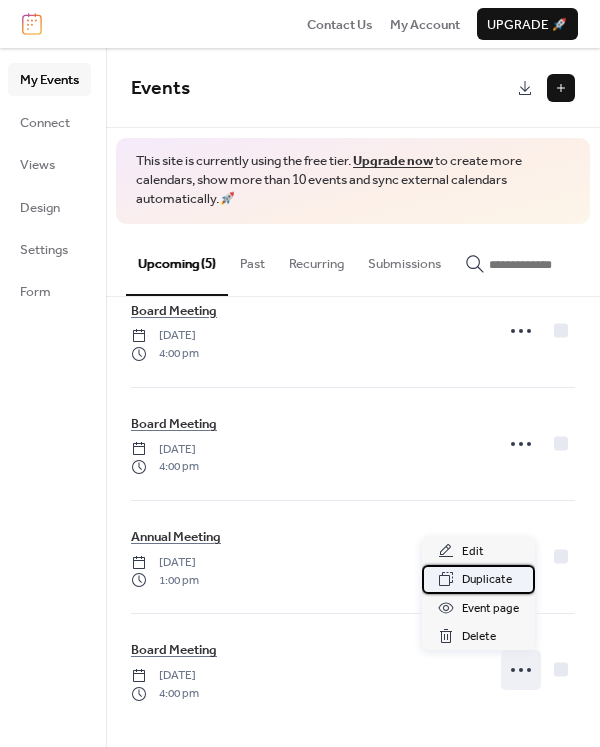 click on "Duplicate" at bounding box center [487, 580] 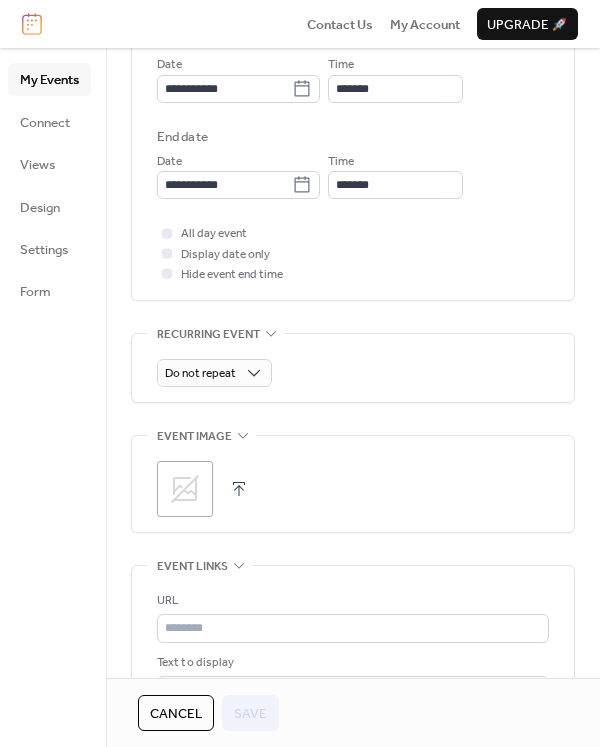 scroll, scrollTop: 600, scrollLeft: 0, axis: vertical 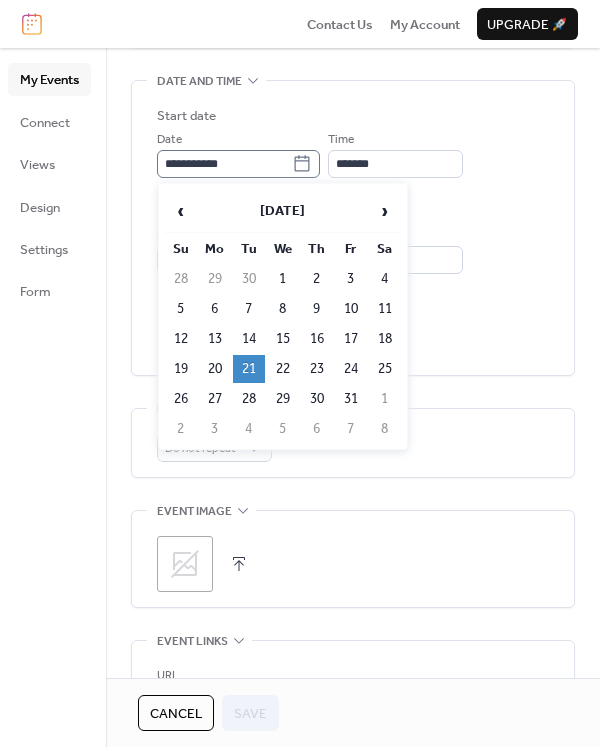 click 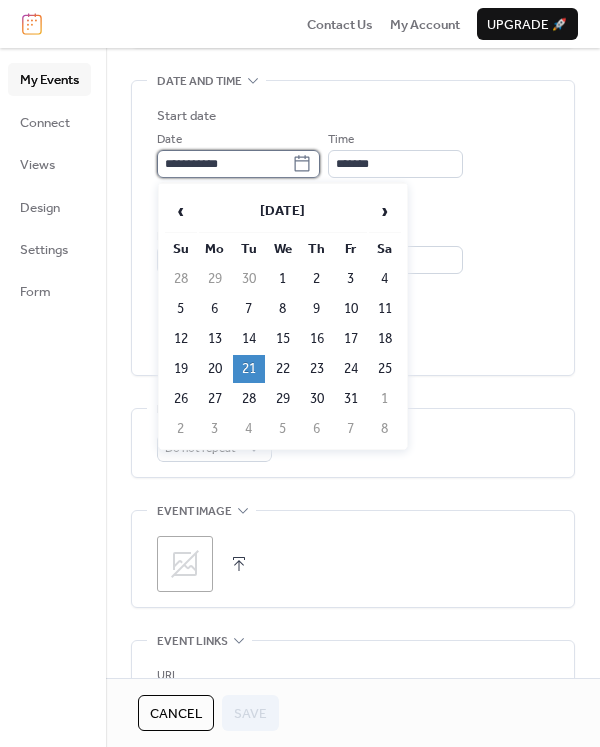 click on "**********" at bounding box center [224, 164] 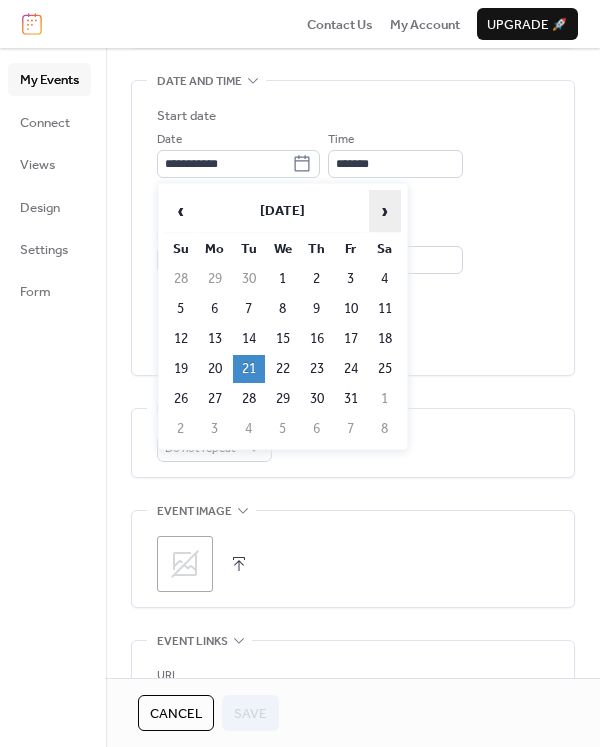 click on "›" at bounding box center [385, 211] 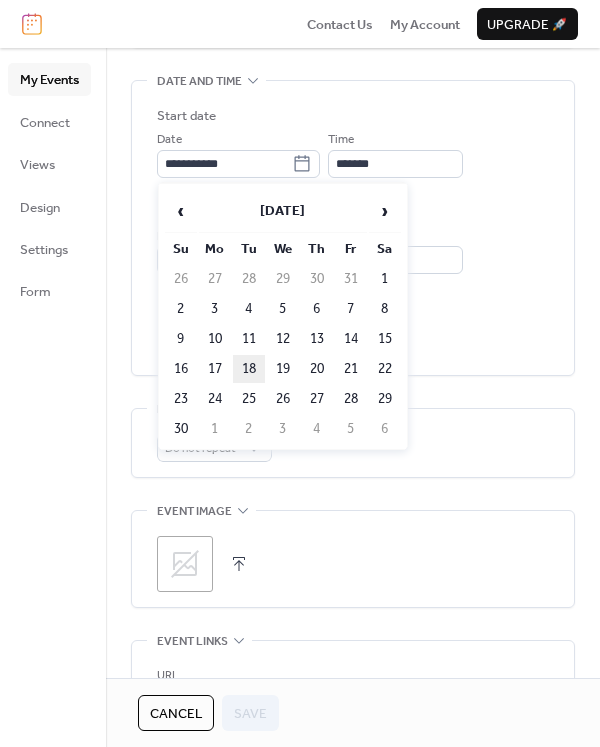 click on "18" at bounding box center [249, 369] 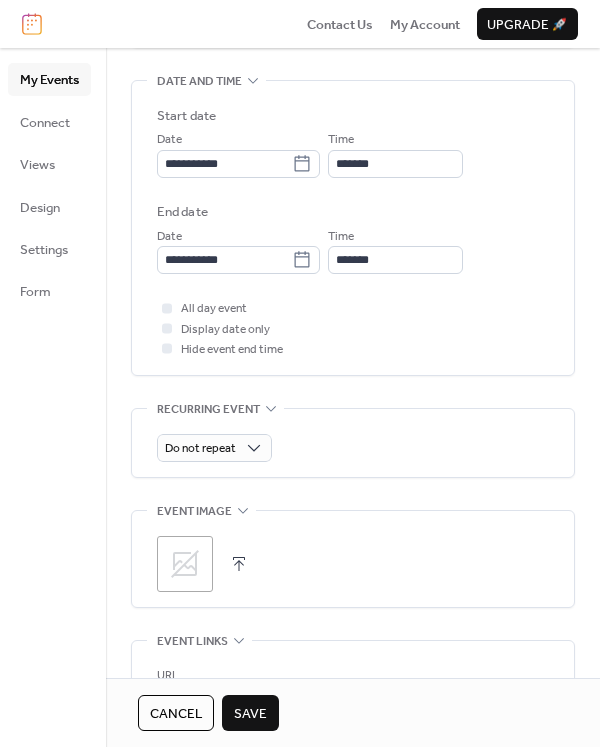 click on "Save" at bounding box center [250, 714] 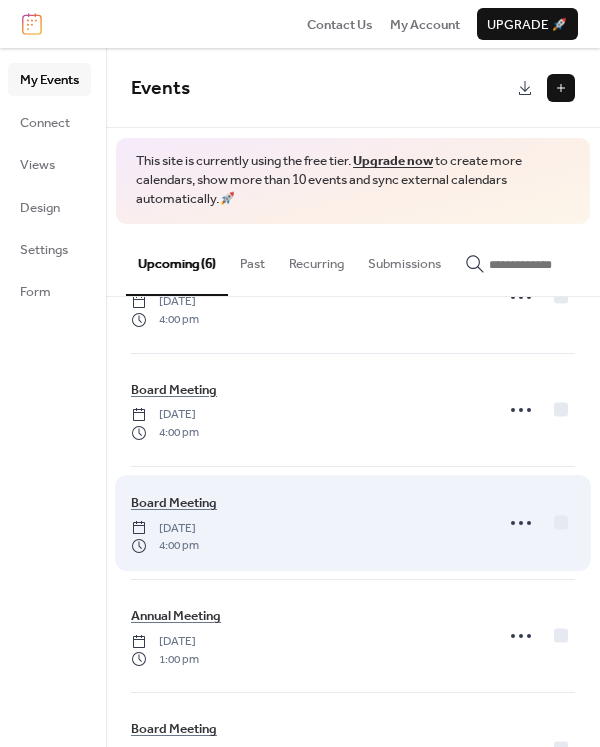 scroll, scrollTop: 274, scrollLeft: 0, axis: vertical 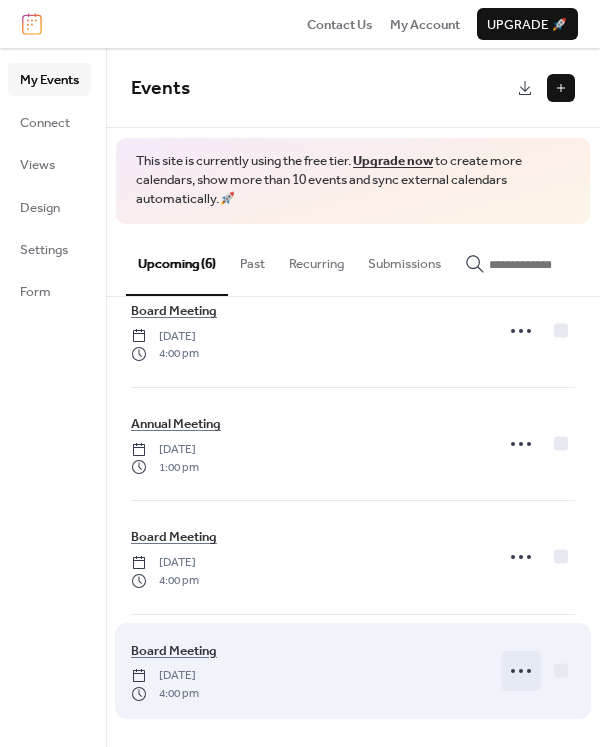 click 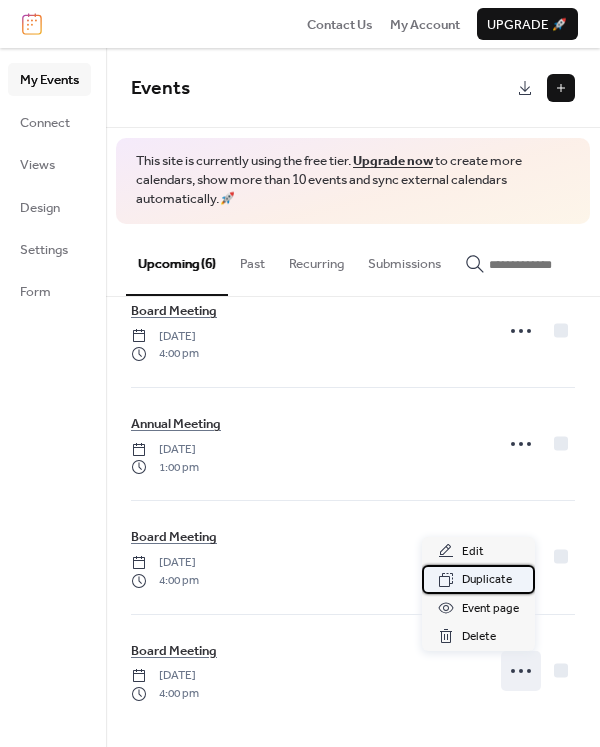 click on "Duplicate" at bounding box center [487, 580] 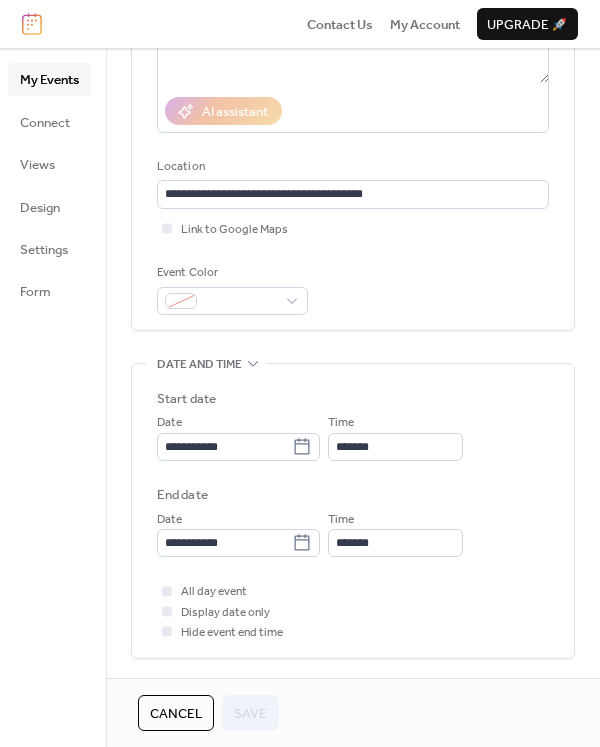 scroll, scrollTop: 316, scrollLeft: 0, axis: vertical 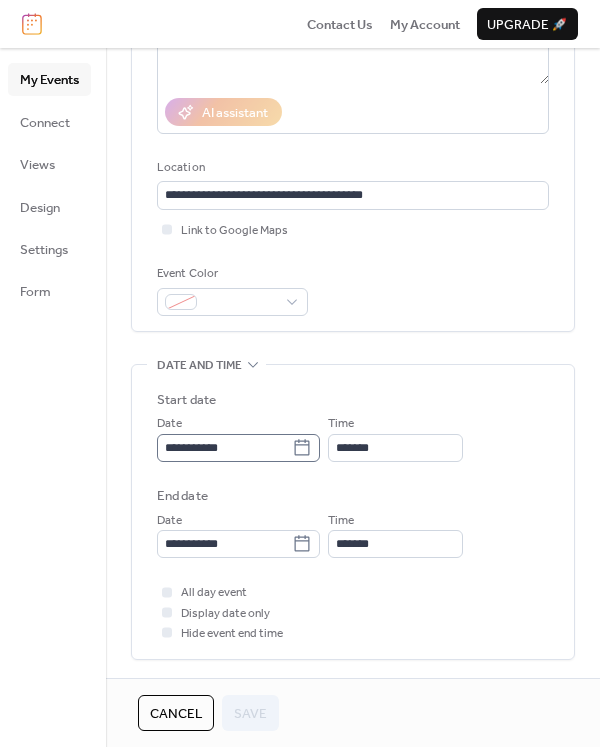 click 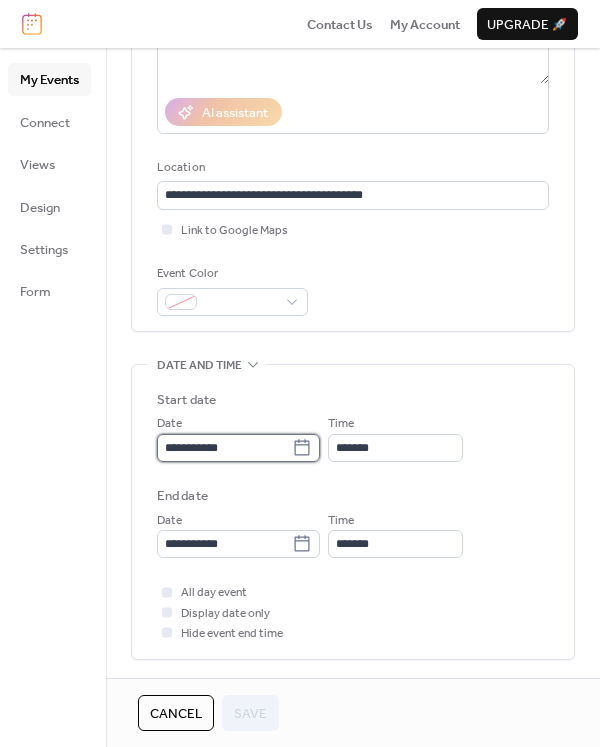 click on "**********" at bounding box center (224, 448) 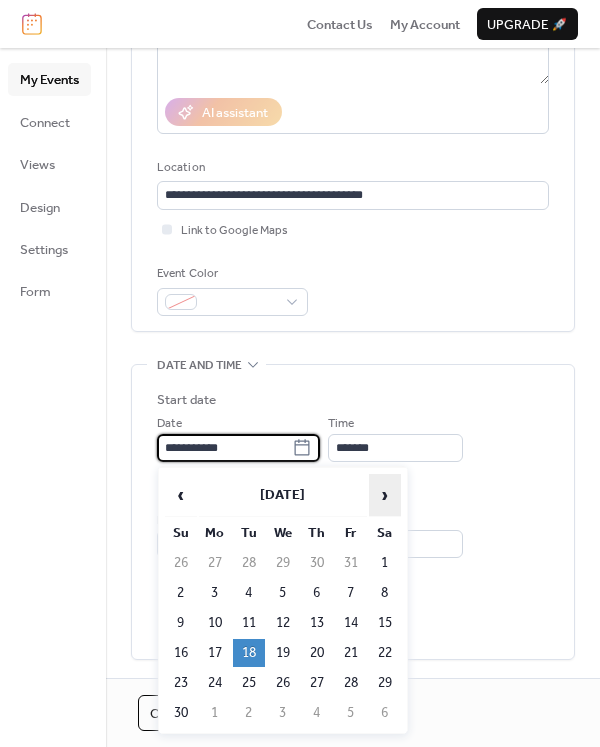 click on "›" at bounding box center [385, 495] 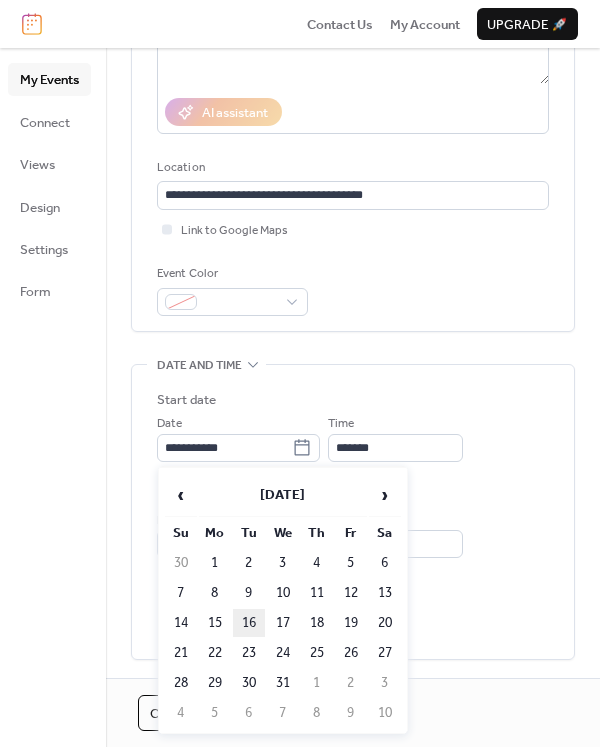 click on "16" at bounding box center [249, 623] 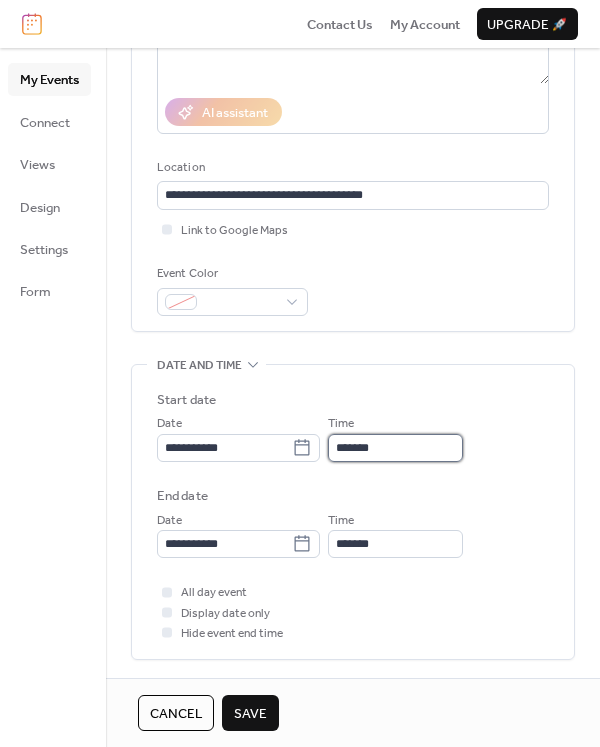 click on "*******" at bounding box center [395, 448] 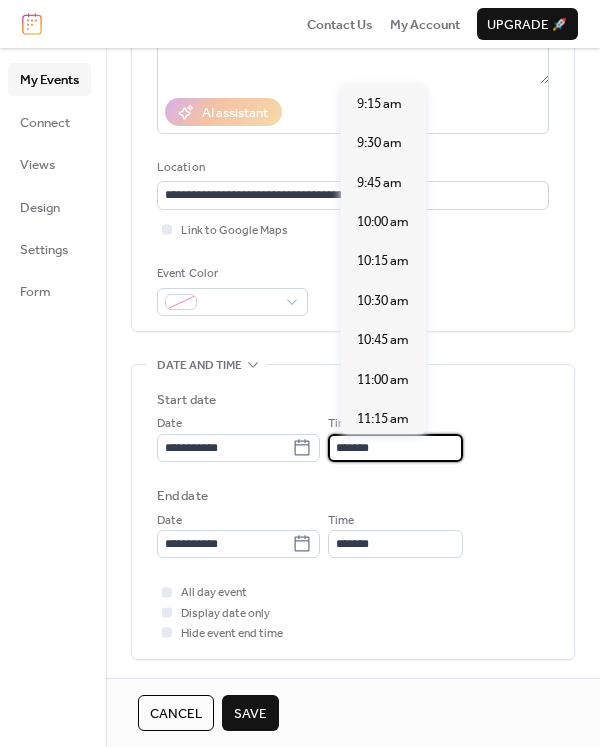 scroll, scrollTop: 1422, scrollLeft: 0, axis: vertical 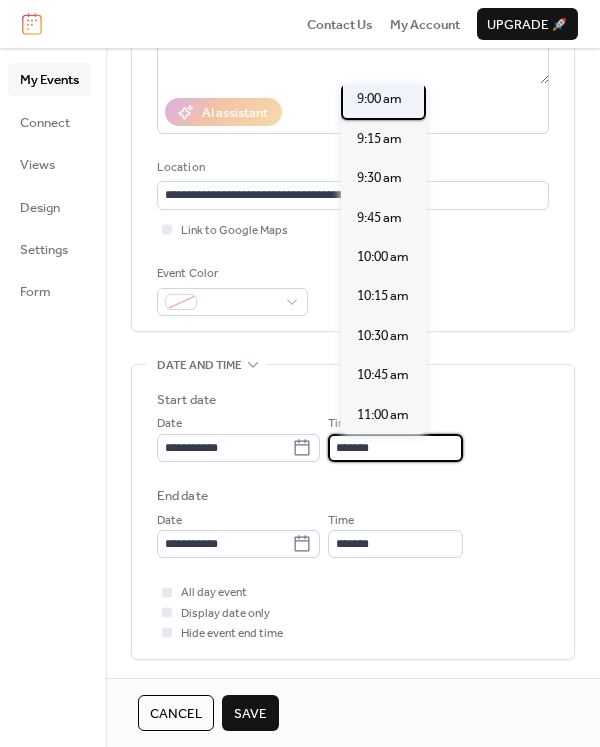 click on "9:00 am" at bounding box center [379, 99] 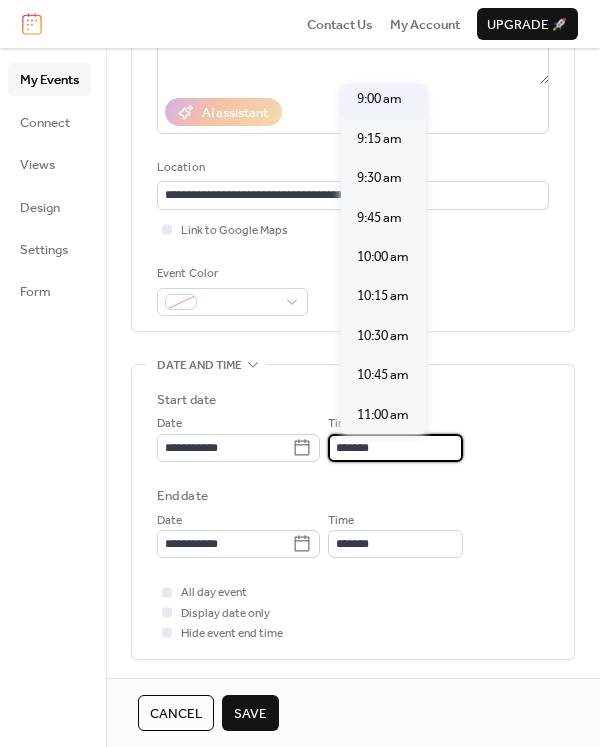type on "*******" 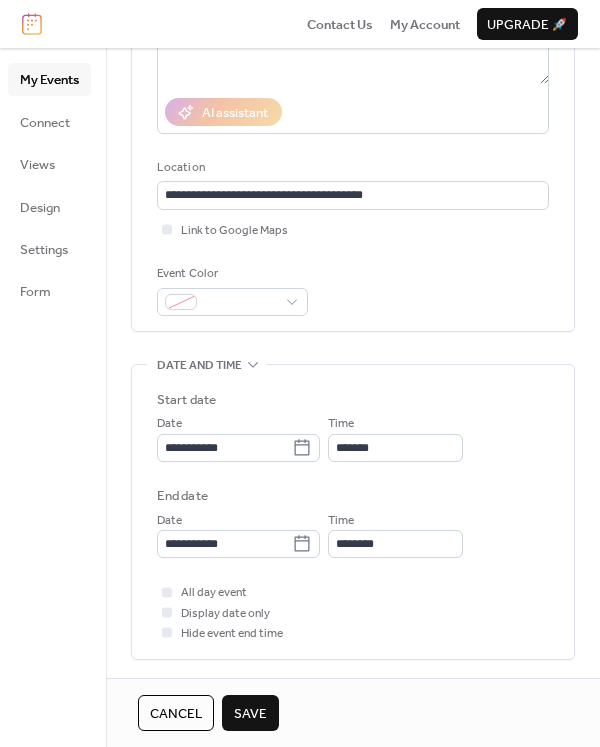 click on "Save" at bounding box center [250, 714] 